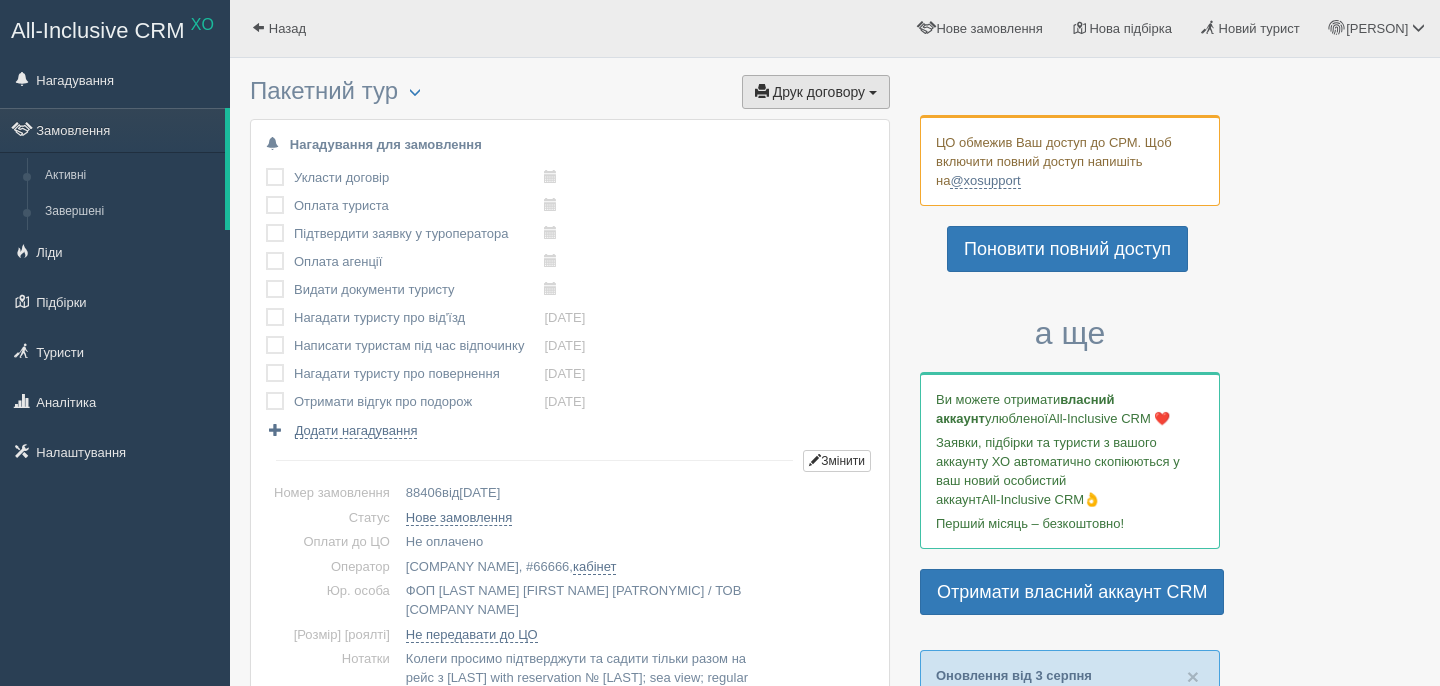 scroll, scrollTop: 0, scrollLeft: 0, axis: both 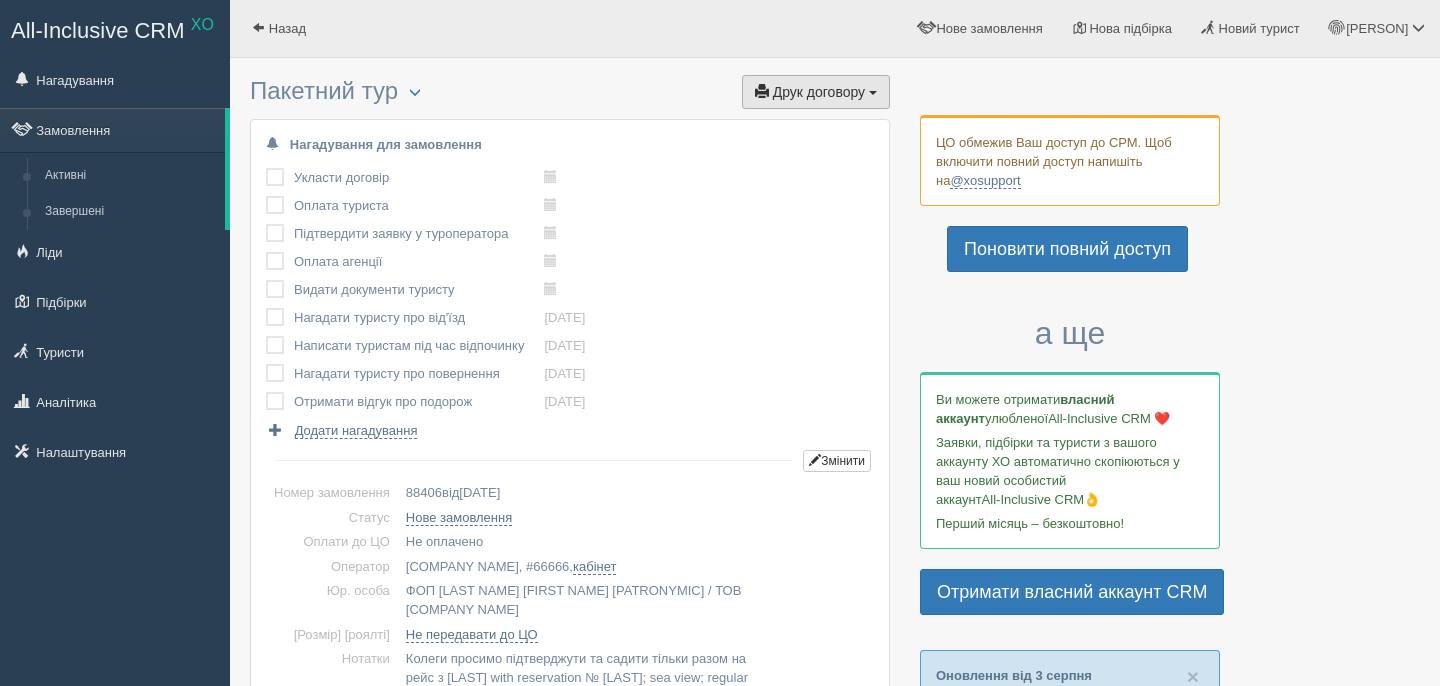 click on "Друк договору" at bounding box center (819, 92) 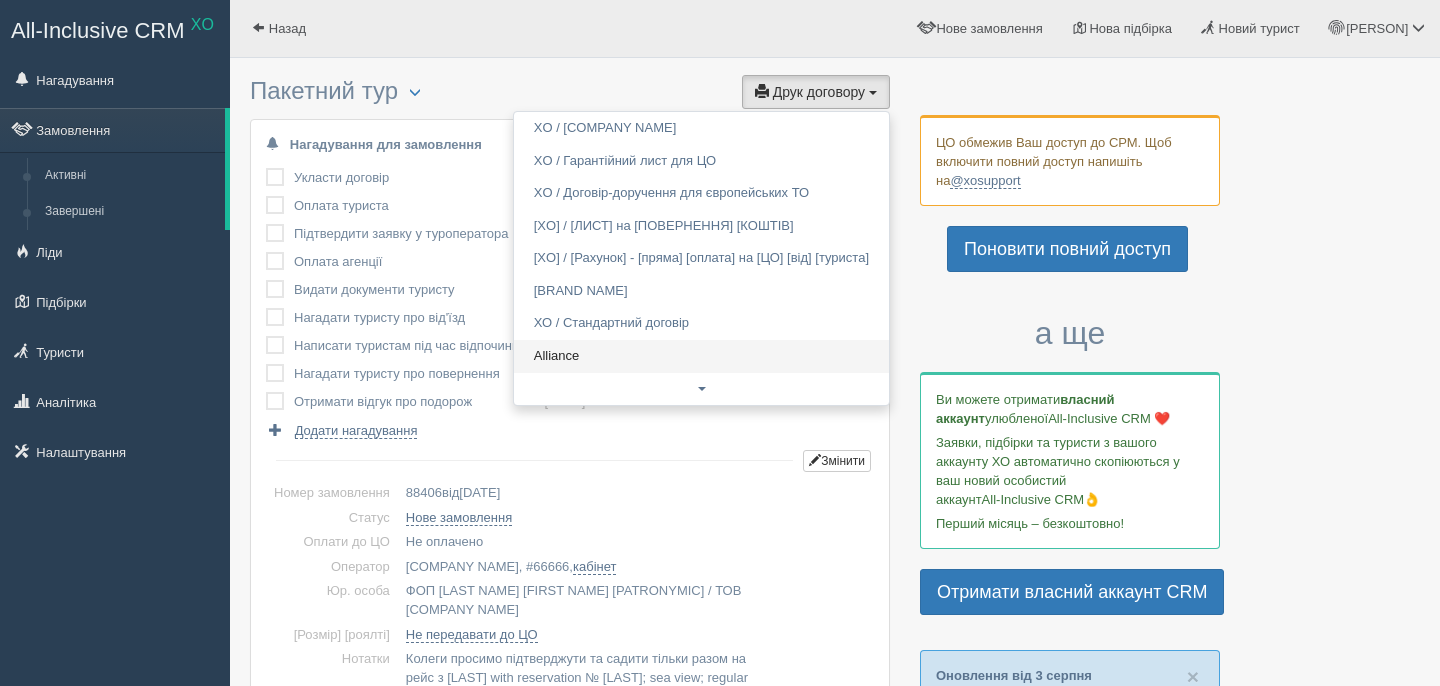 click on "Alliance" at bounding box center (701, 356) 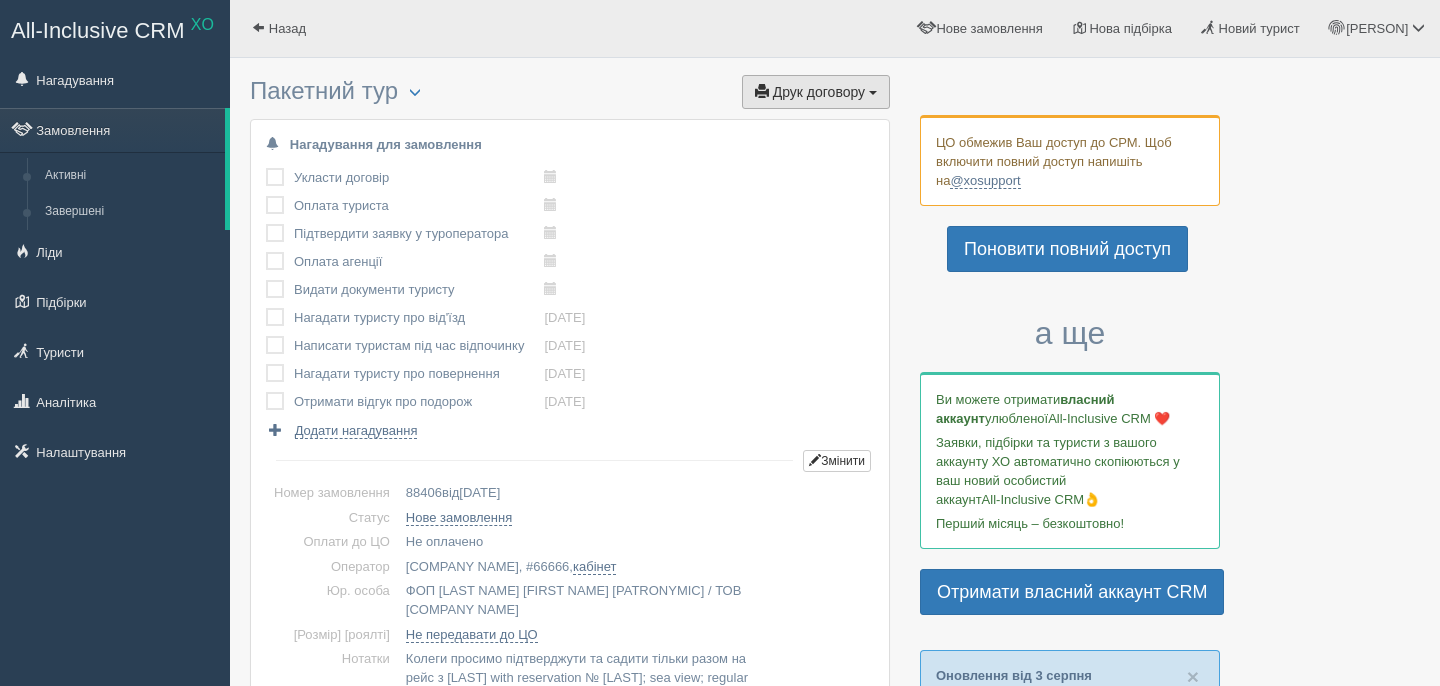 click on "Друк договору
Друк" at bounding box center (816, 92) 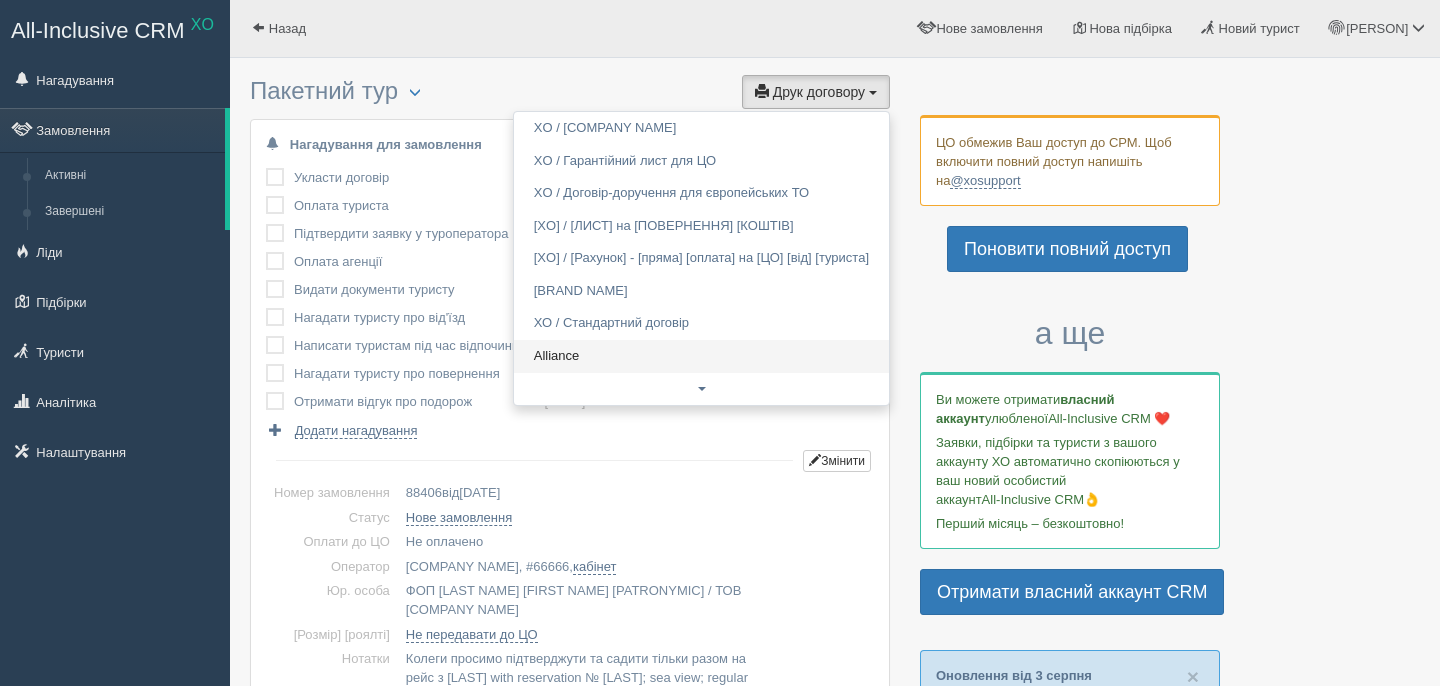 click on "Alliance" at bounding box center [701, 356] 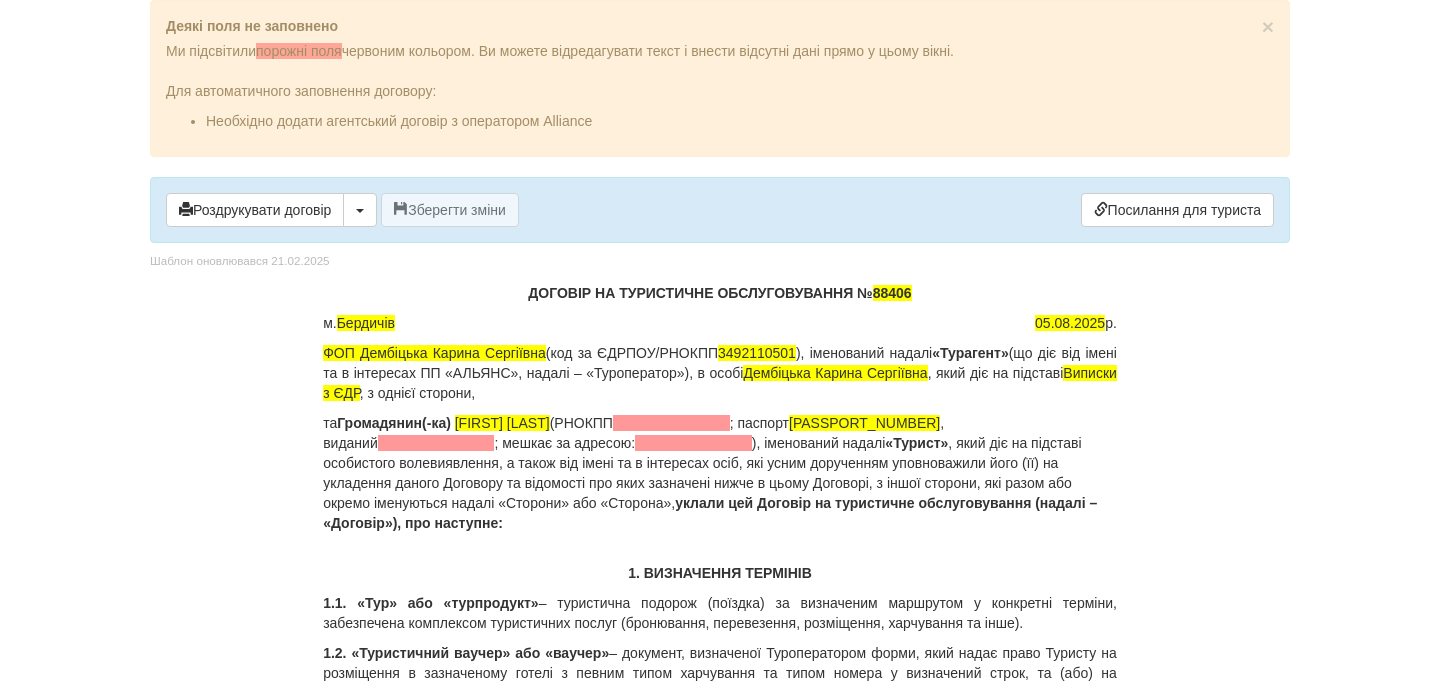 scroll, scrollTop: 0, scrollLeft: 0, axis: both 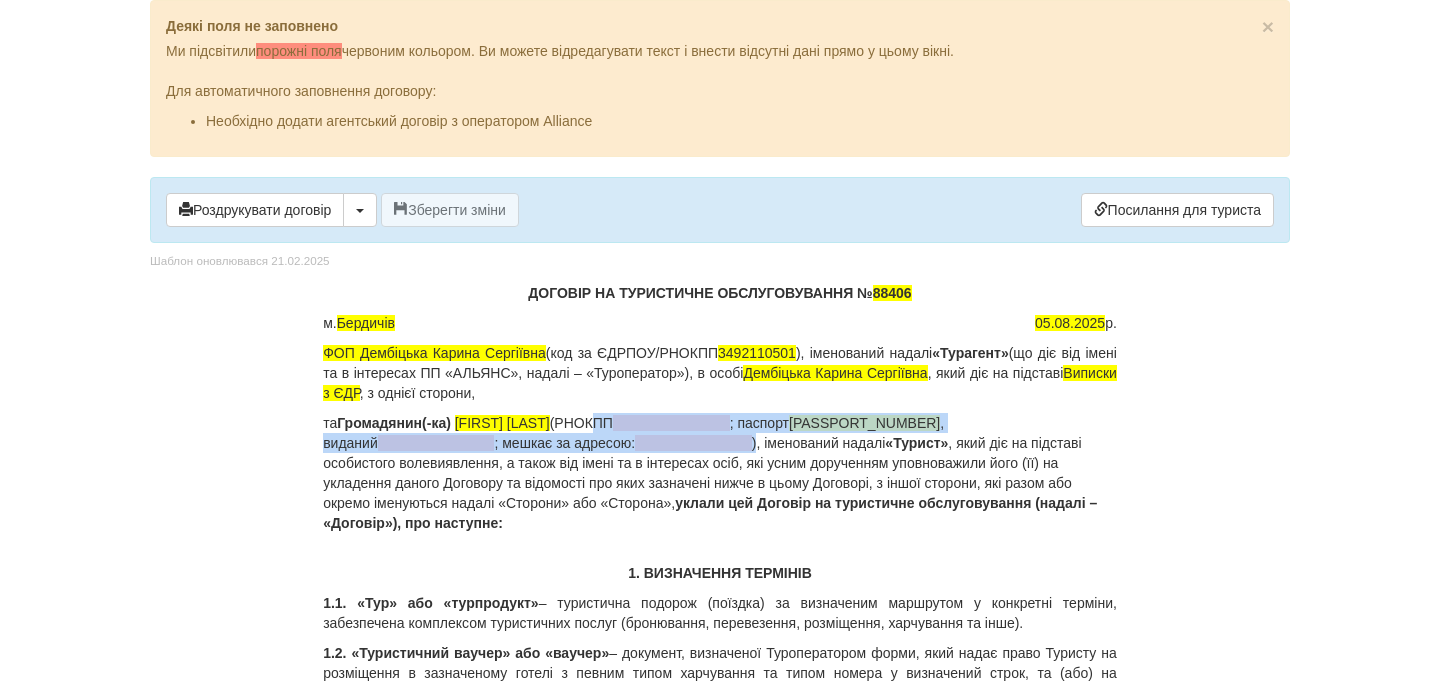 drag, startPoint x: 616, startPoint y: 423, endPoint x: 584, endPoint y: 446, distance: 39.40812 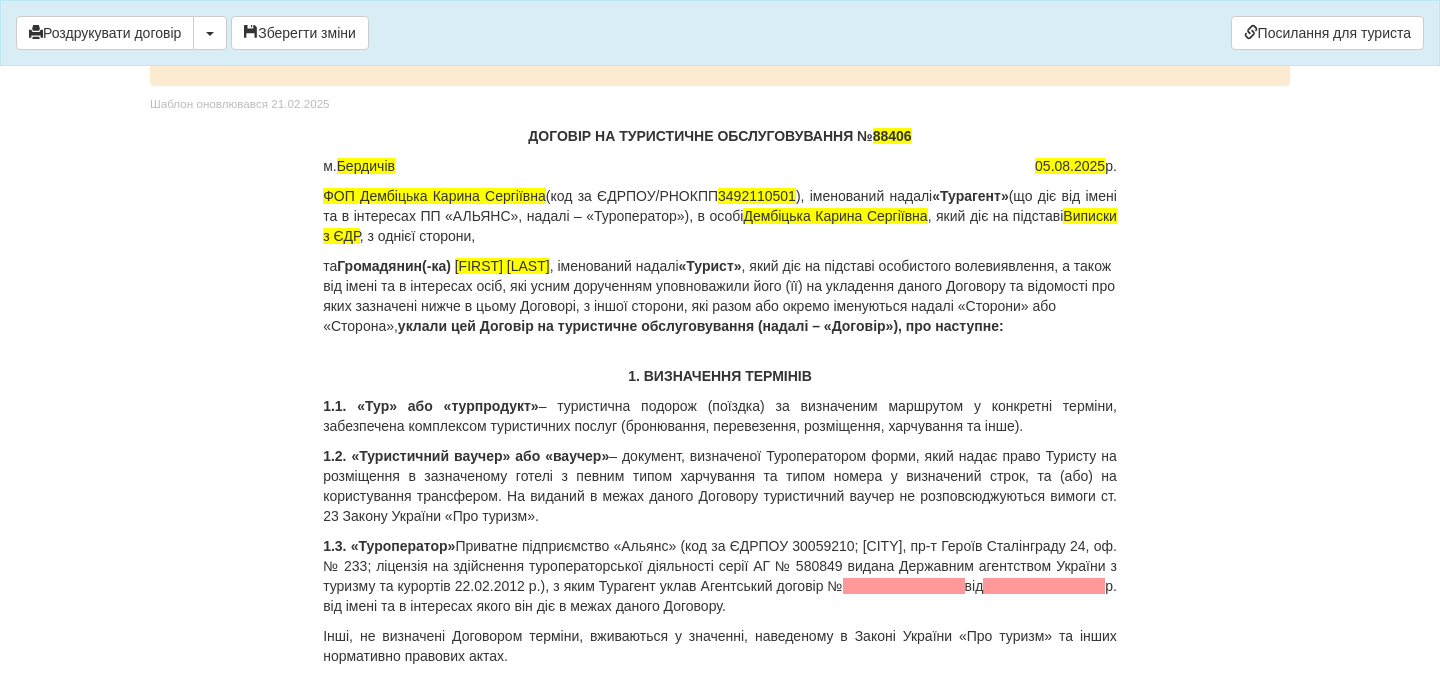 scroll, scrollTop: 98, scrollLeft: 0, axis: vertical 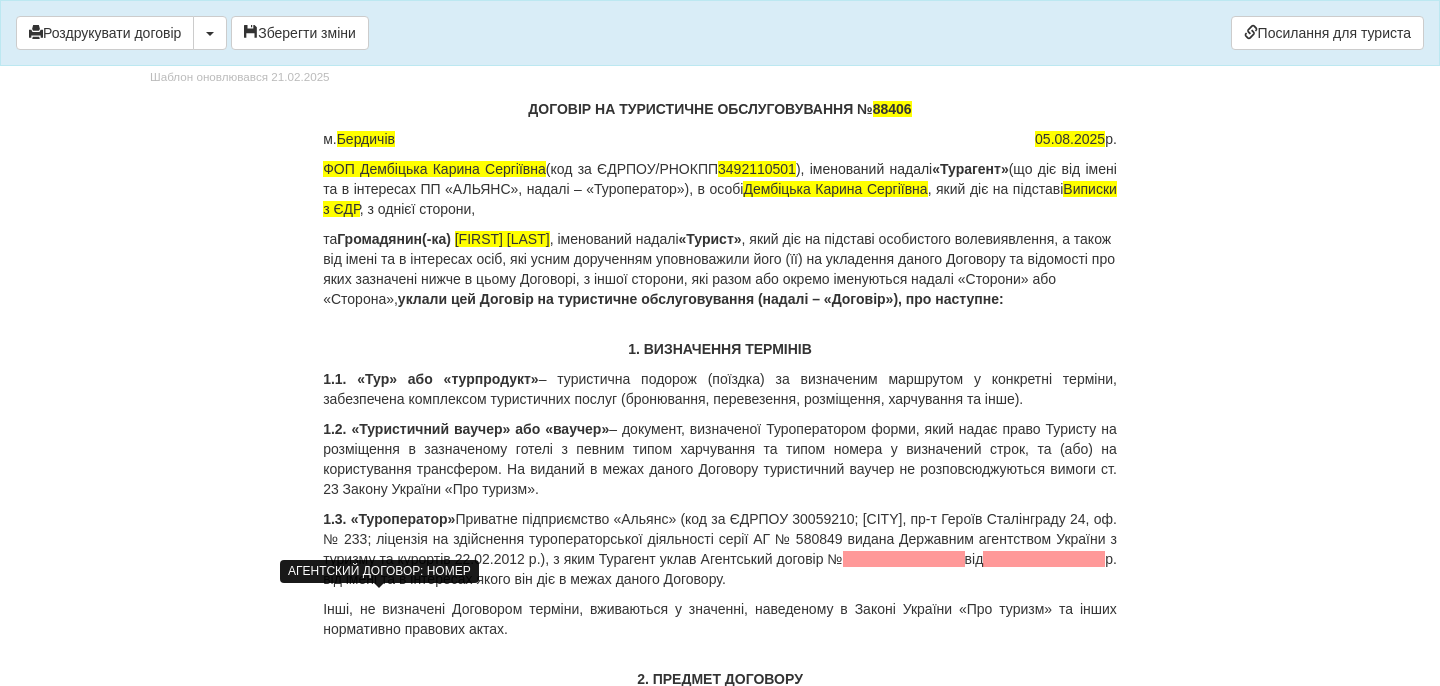 click at bounding box center [904, 559] 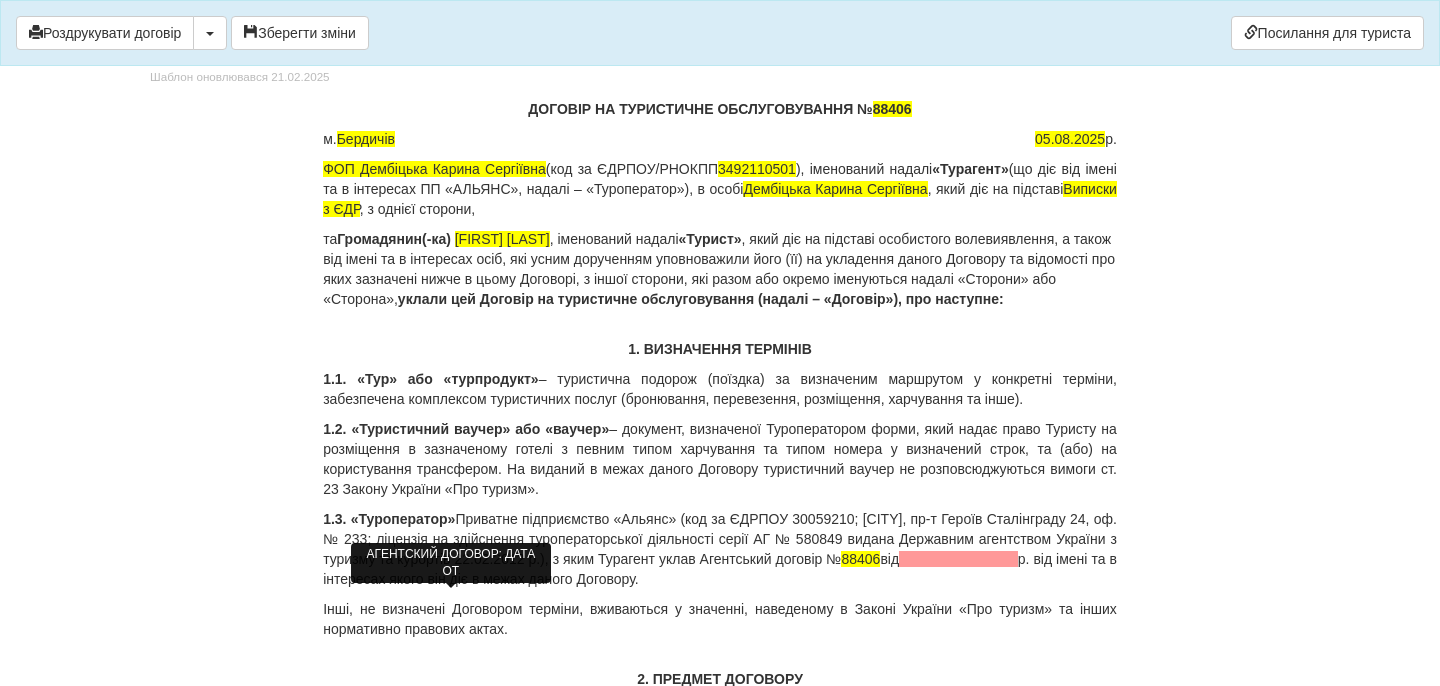 click at bounding box center (958, 559) 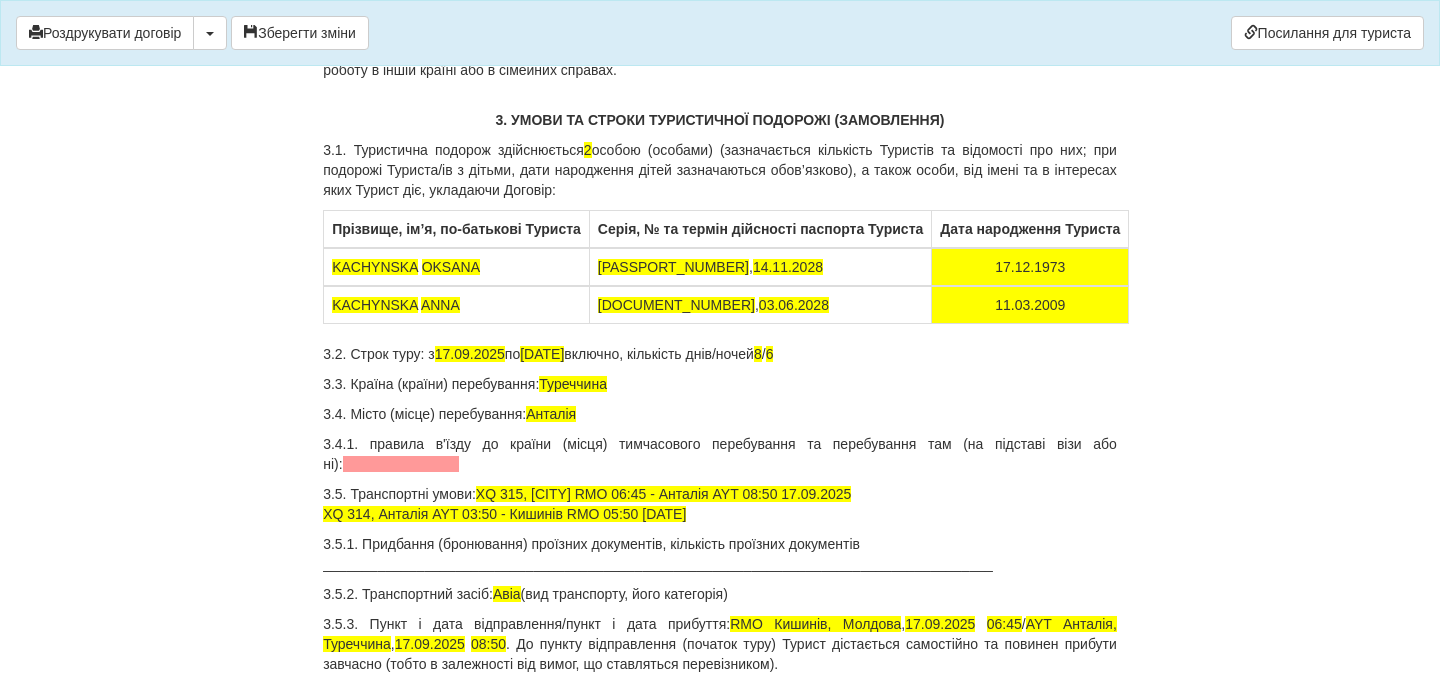 scroll, scrollTop: 889, scrollLeft: 0, axis: vertical 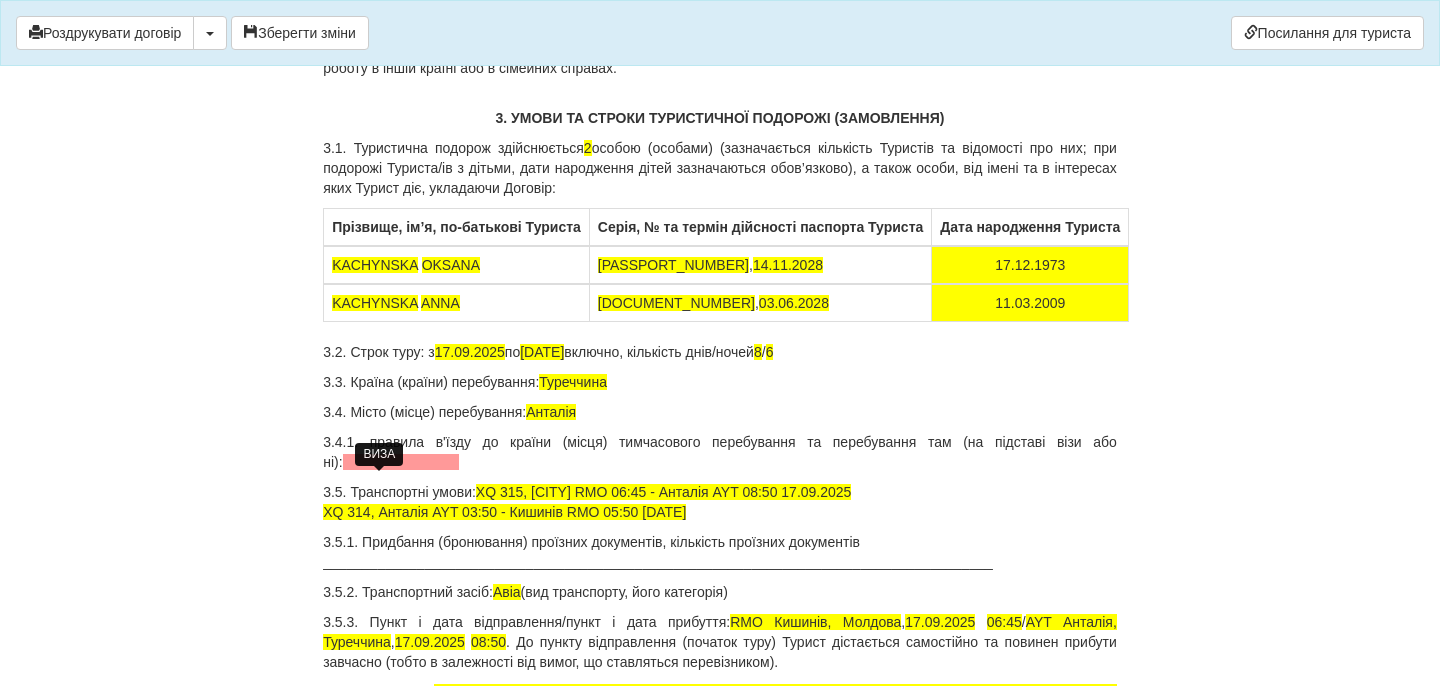 click at bounding box center [401, 462] 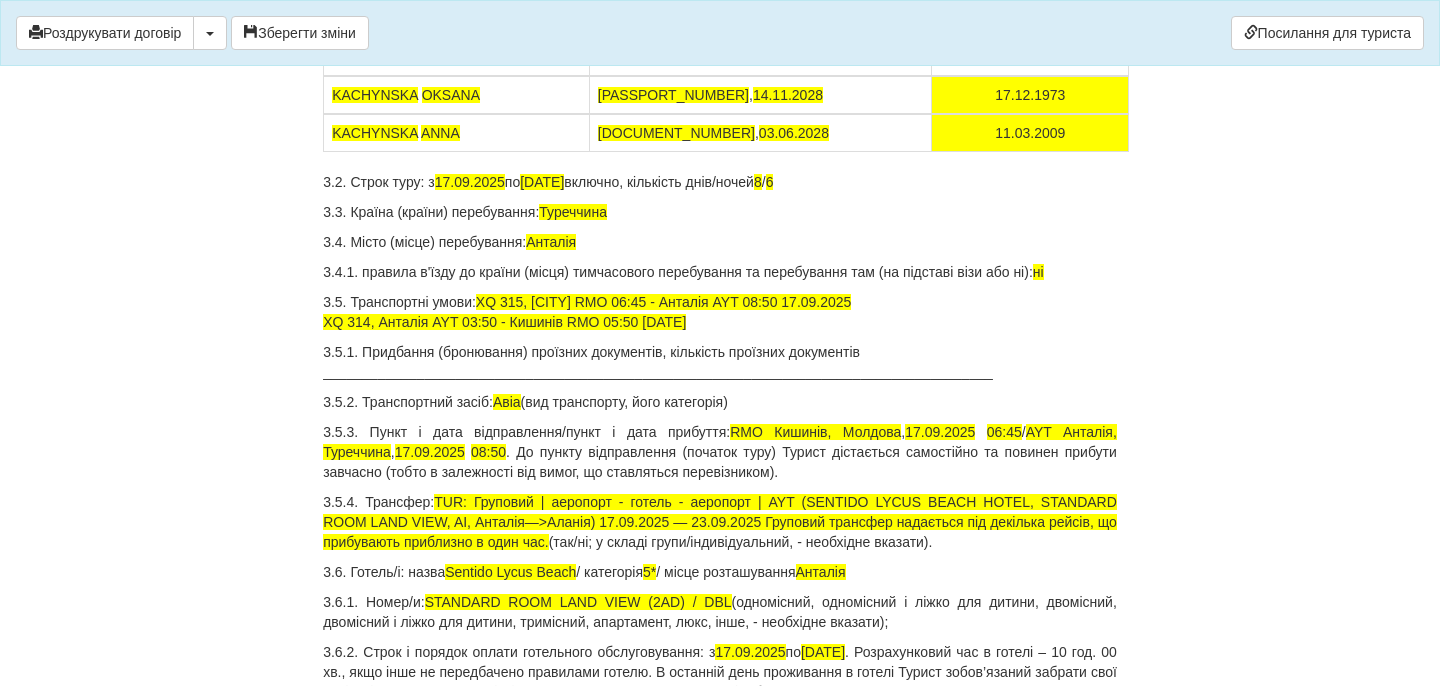 scroll, scrollTop: 1063, scrollLeft: 0, axis: vertical 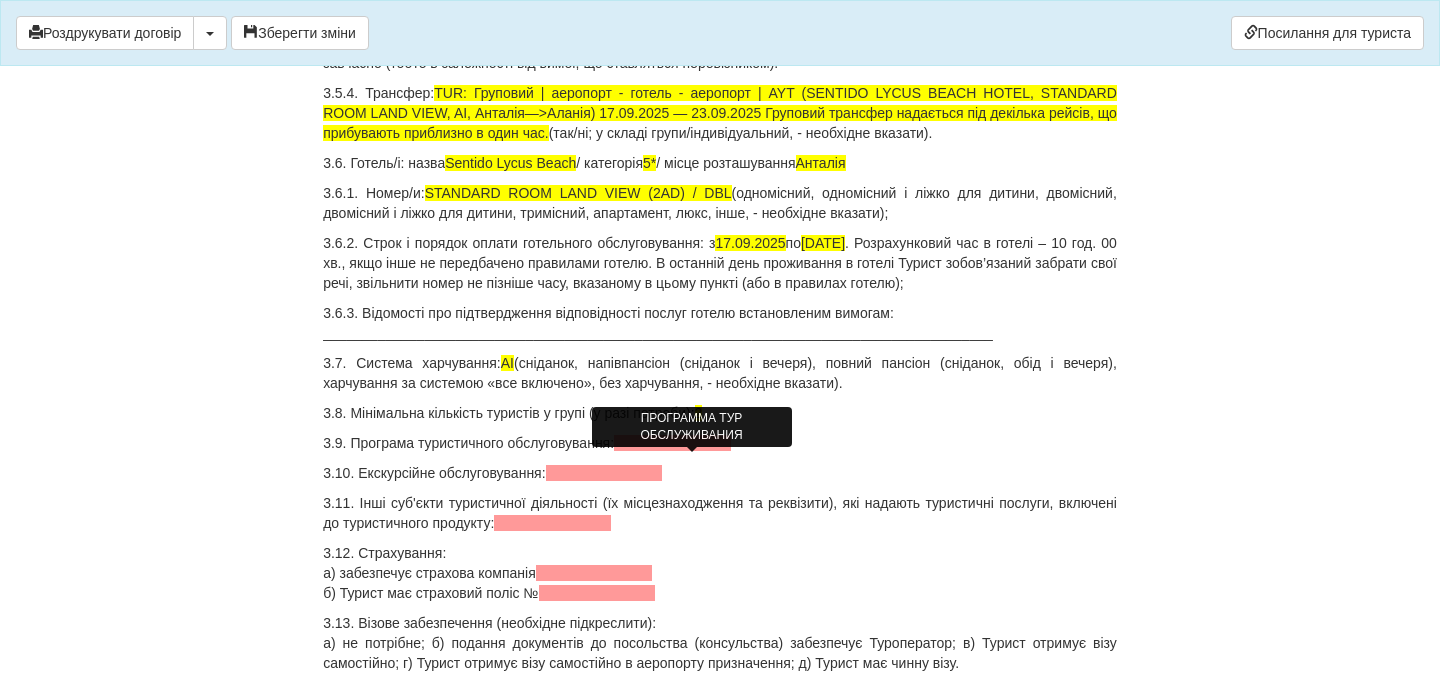 click at bounding box center (672, 443) 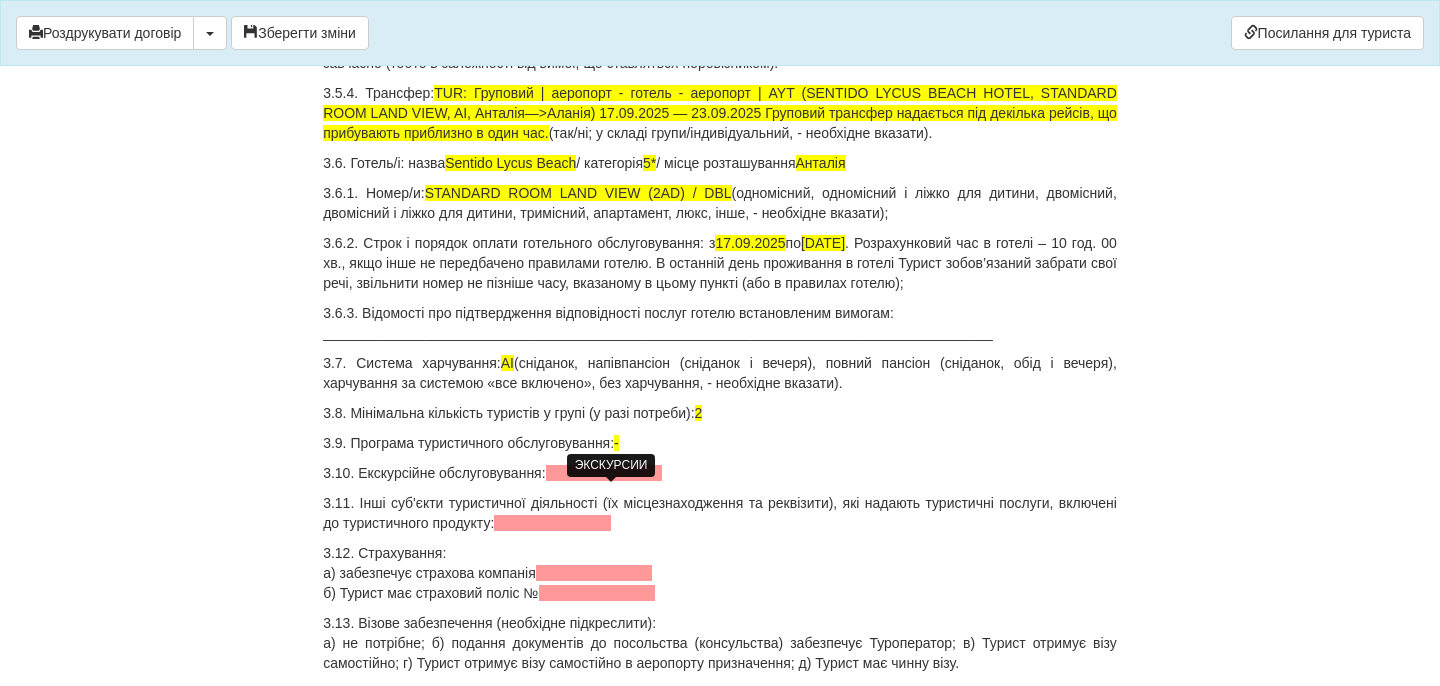 click at bounding box center (604, 473) 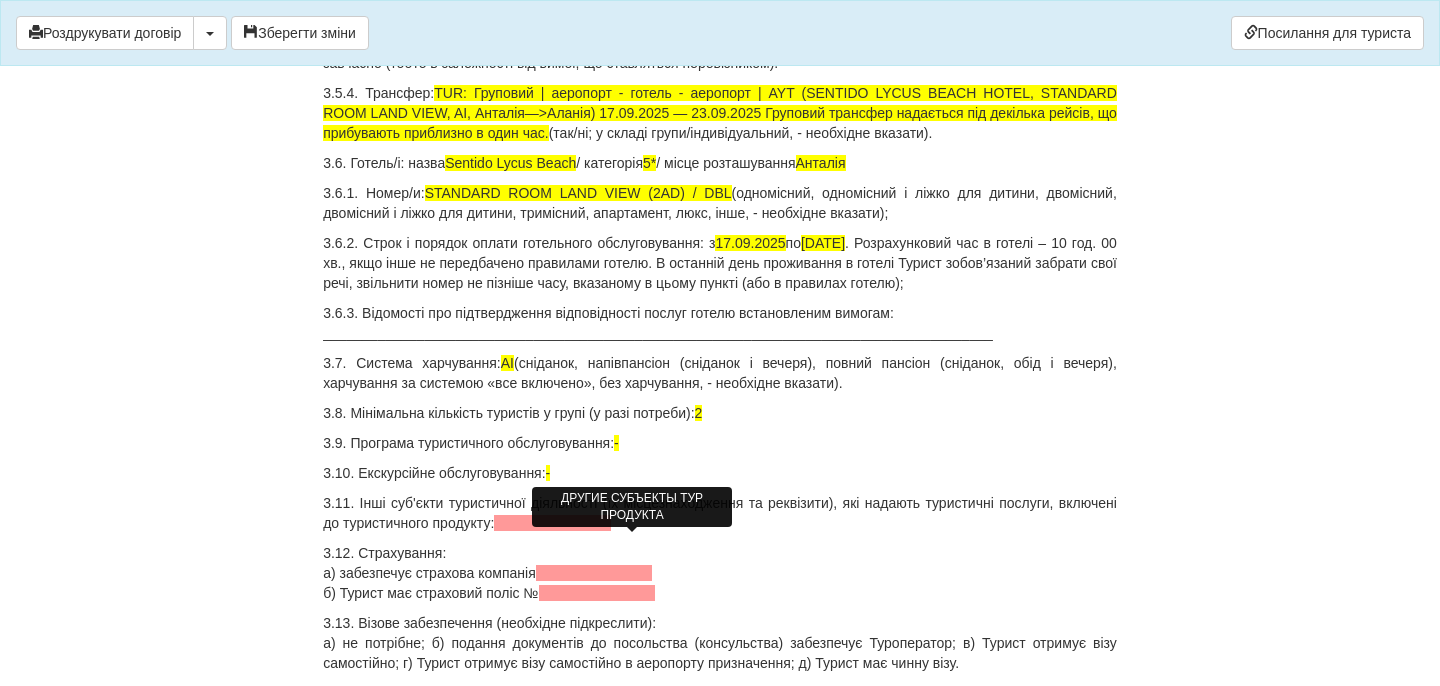 click at bounding box center (552, 523) 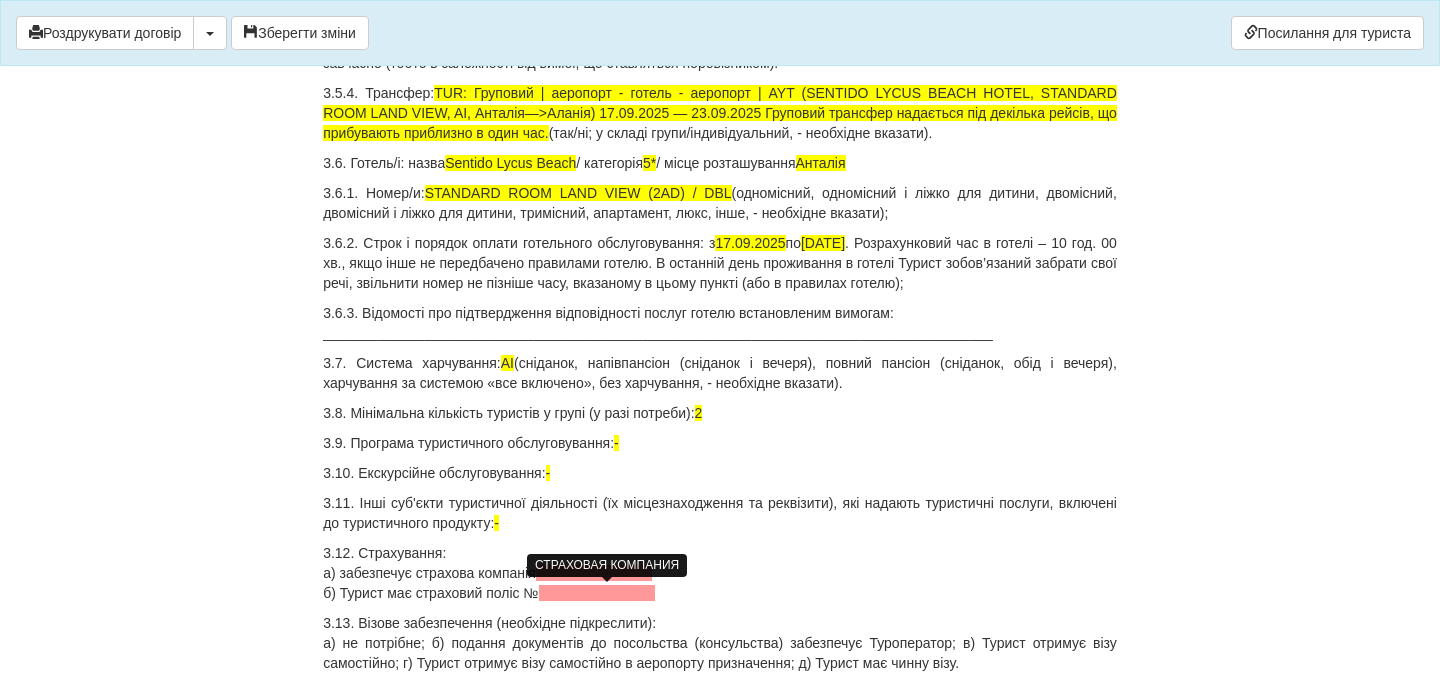 click at bounding box center [594, 573] 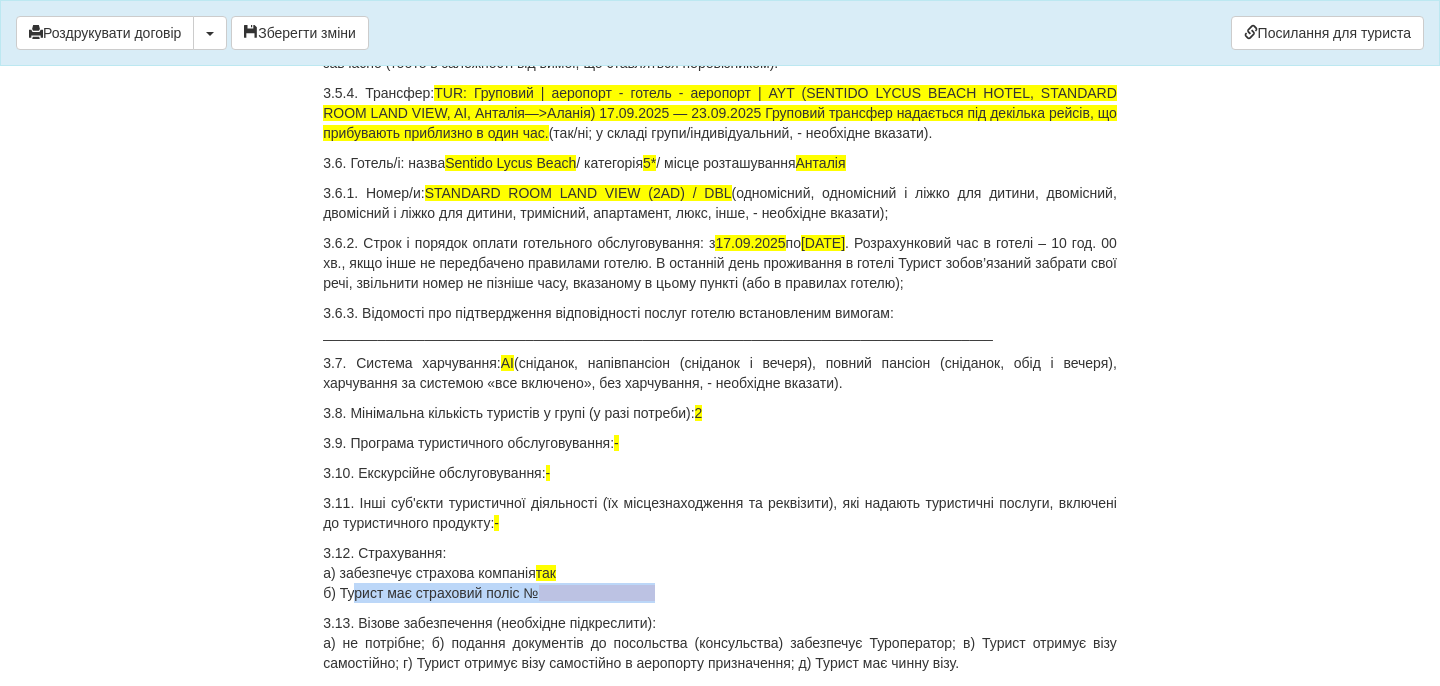 drag, startPoint x: 691, startPoint y: 610, endPoint x: 324, endPoint y: 612, distance: 367.00546 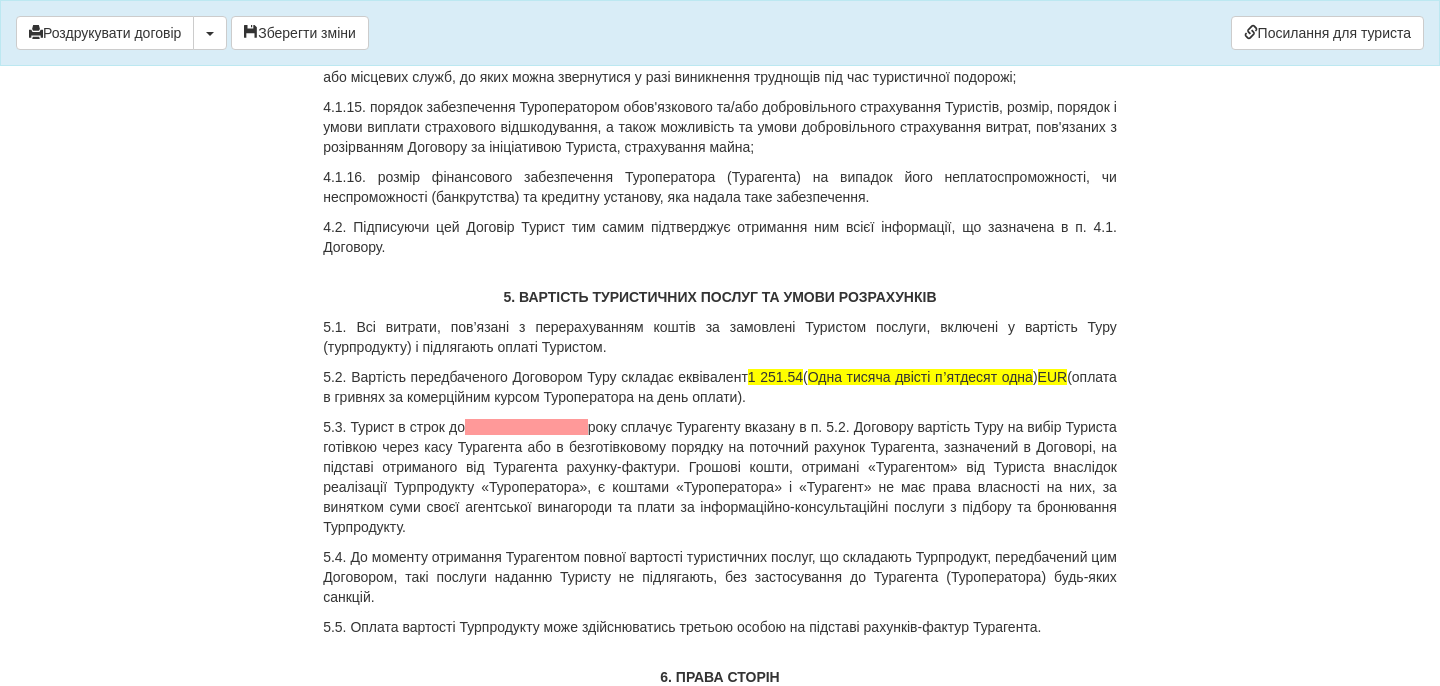 scroll, scrollTop: 2850, scrollLeft: 0, axis: vertical 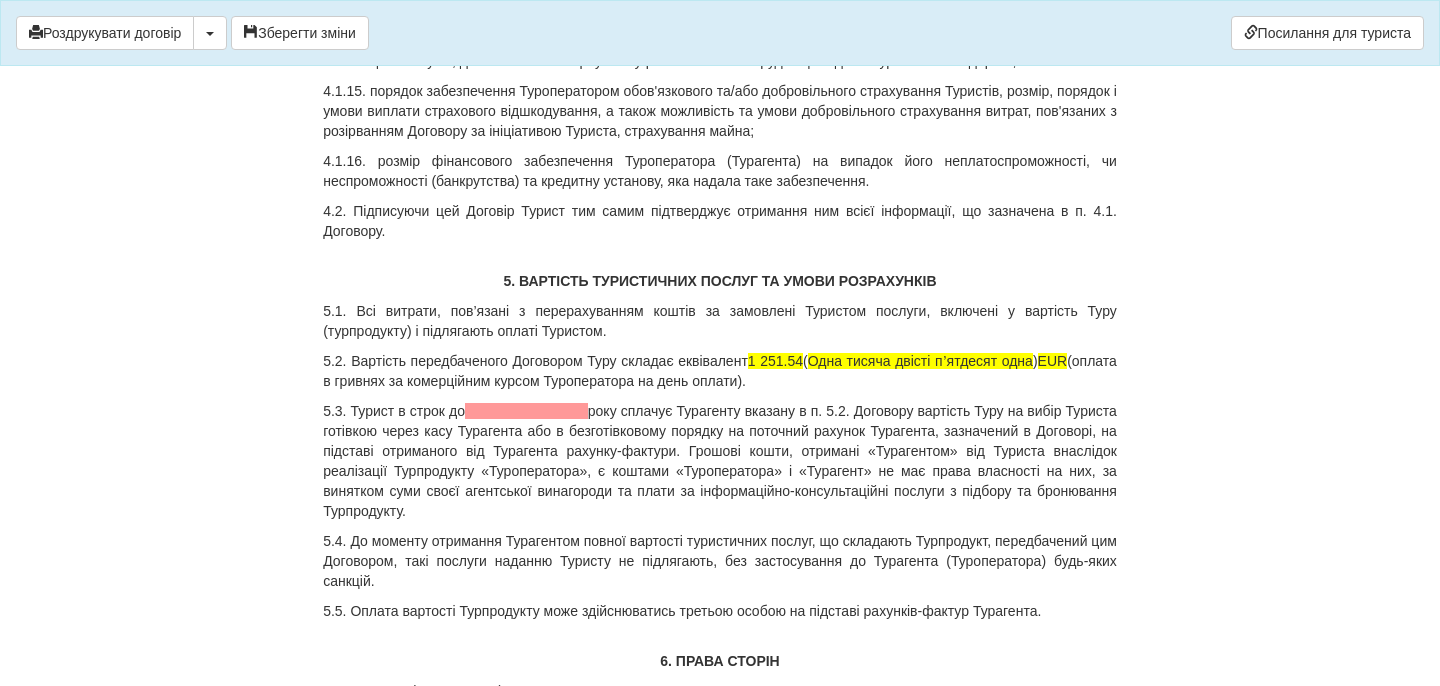 drag, startPoint x: 776, startPoint y: 399, endPoint x: 855, endPoint y: 407, distance: 79.40403 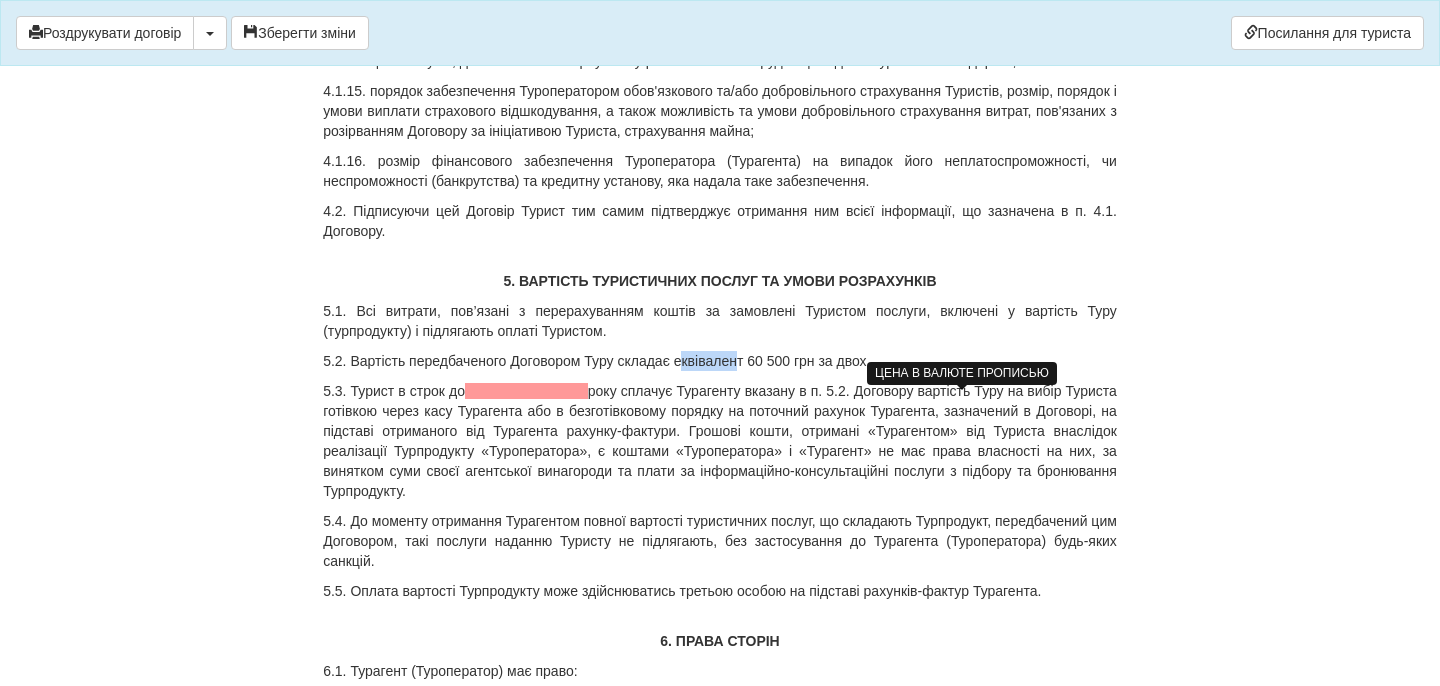 drag, startPoint x: 698, startPoint y: 403, endPoint x: 758, endPoint y: 403, distance: 60 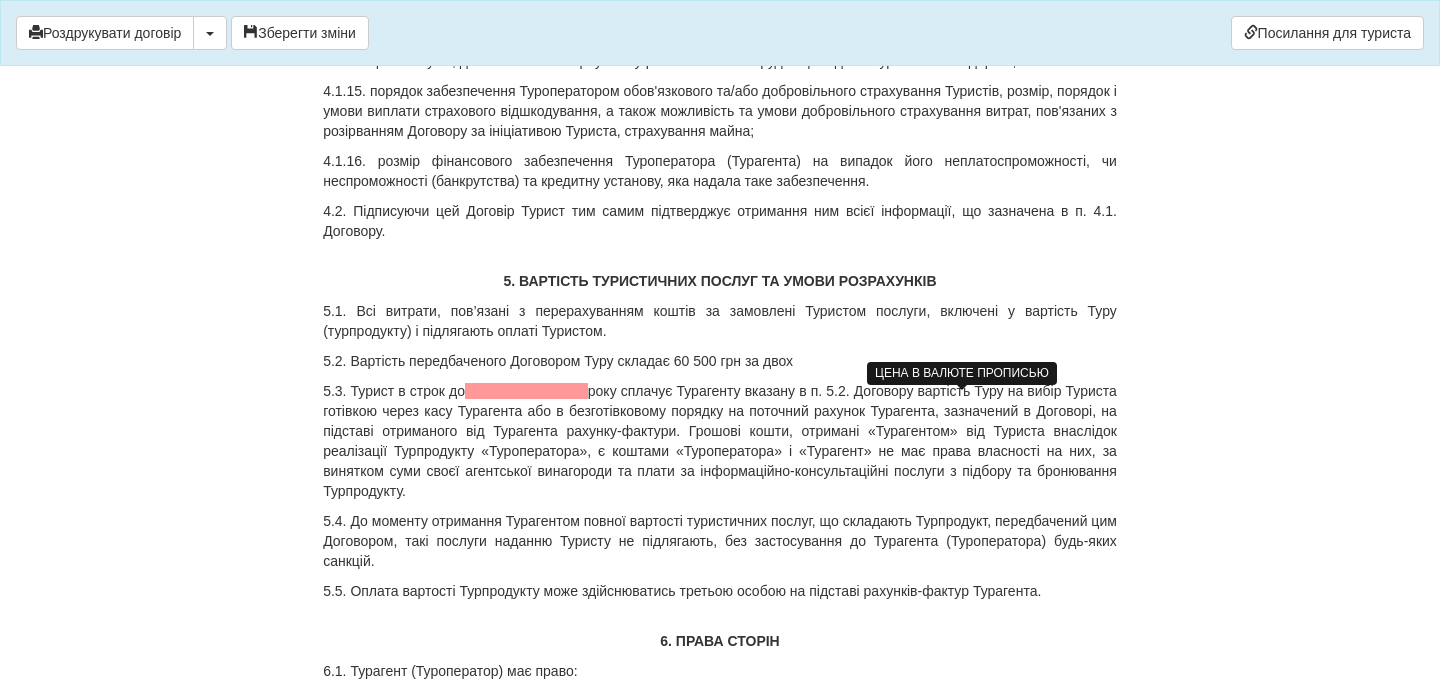 click on "5.2. Вартість передбаченого Договором Туру складає 60 500 грн за двох" at bounding box center [720, 361] 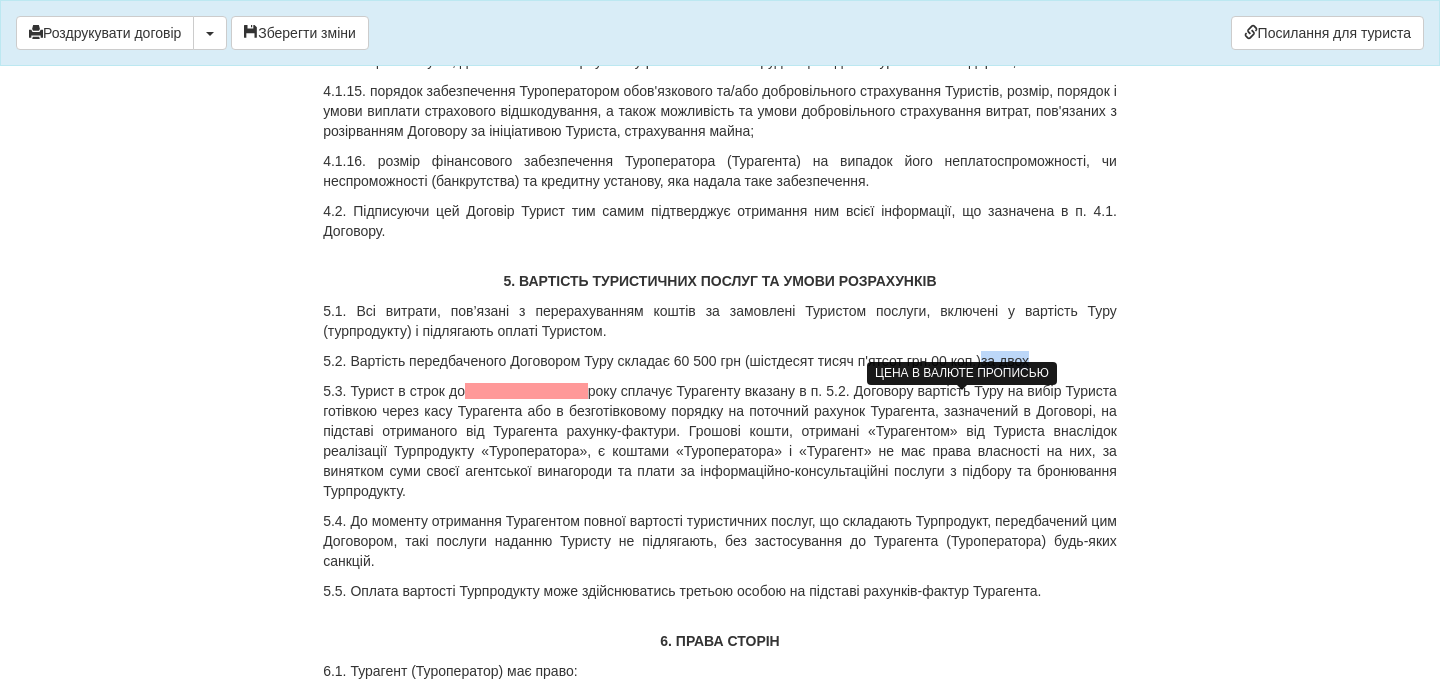 drag, startPoint x: 1097, startPoint y: 398, endPoint x: 1022, endPoint y: 385, distance: 76.11833 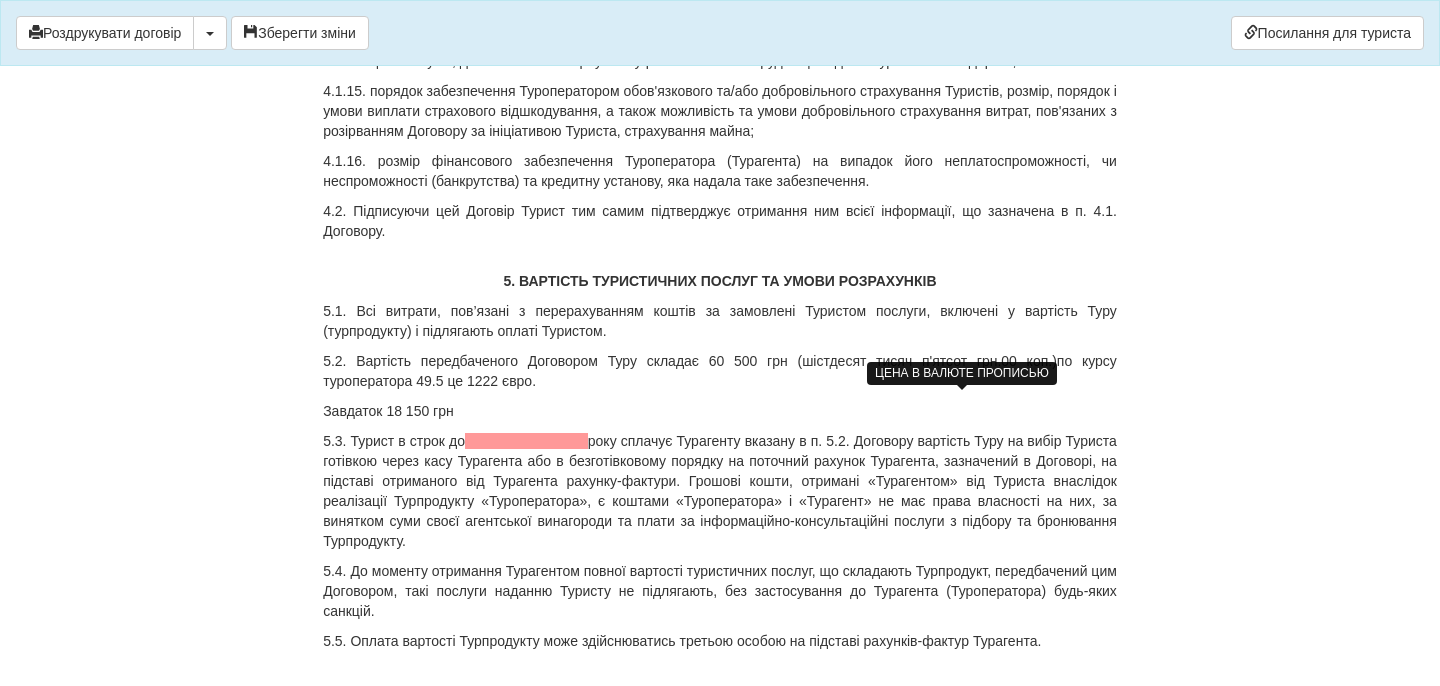 click on "Завдаток 18 150 грн" at bounding box center [720, 411] 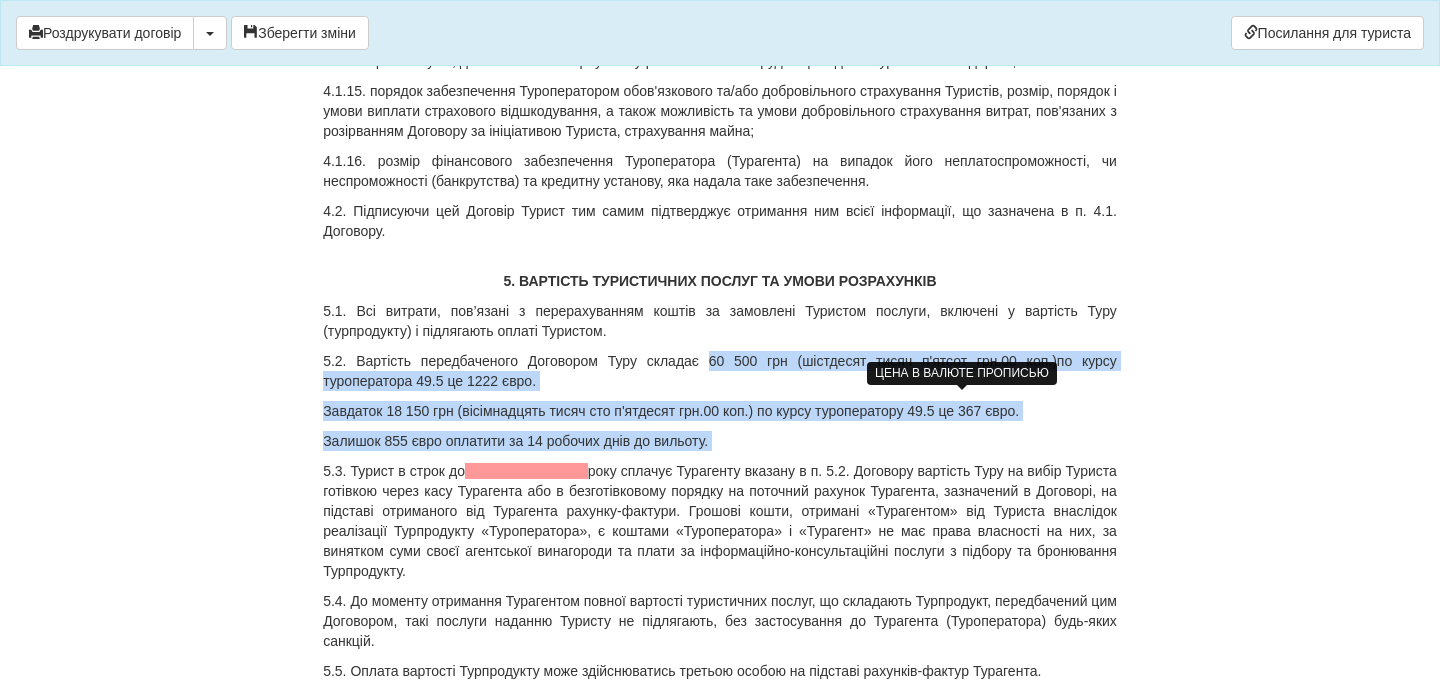 drag, startPoint x: 707, startPoint y: 398, endPoint x: 762, endPoint y: 490, distance: 107.18675 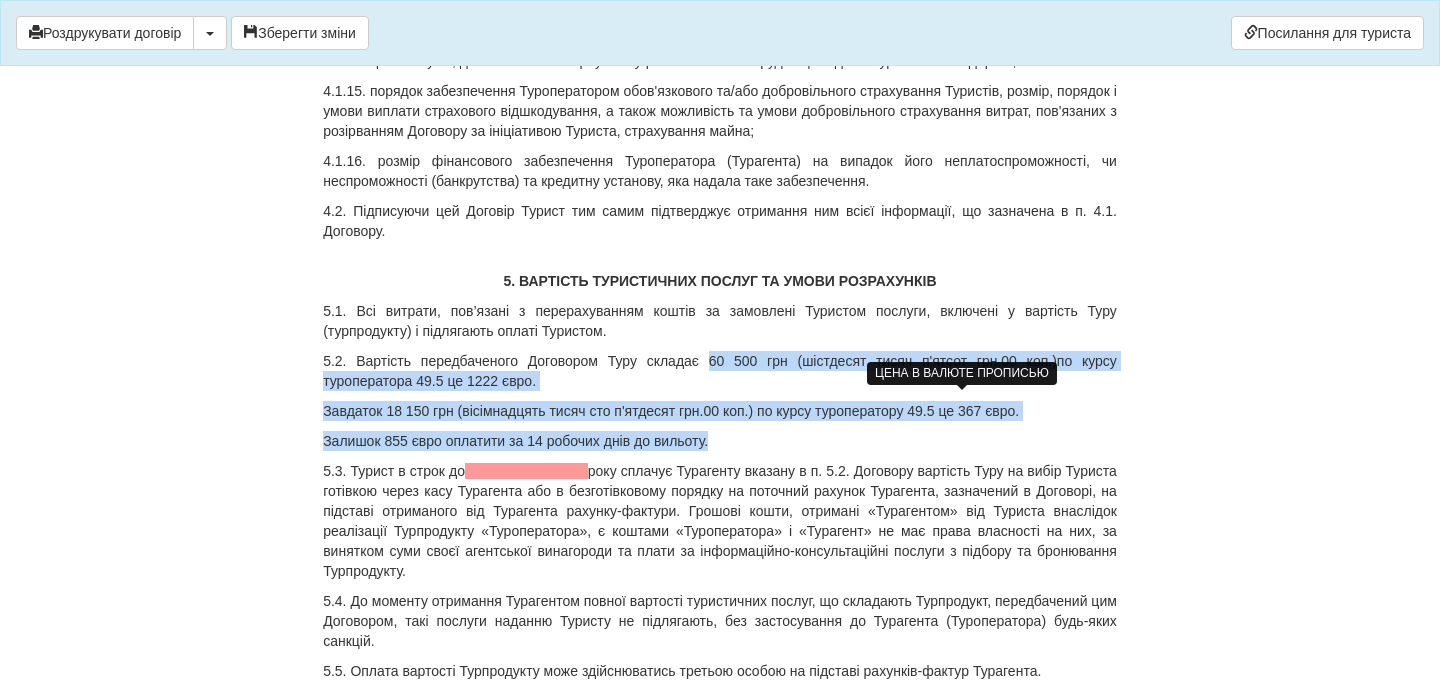 click on "Залишок 855 євро оплатити за 14 робочих днів до вильоту." at bounding box center [720, 441] 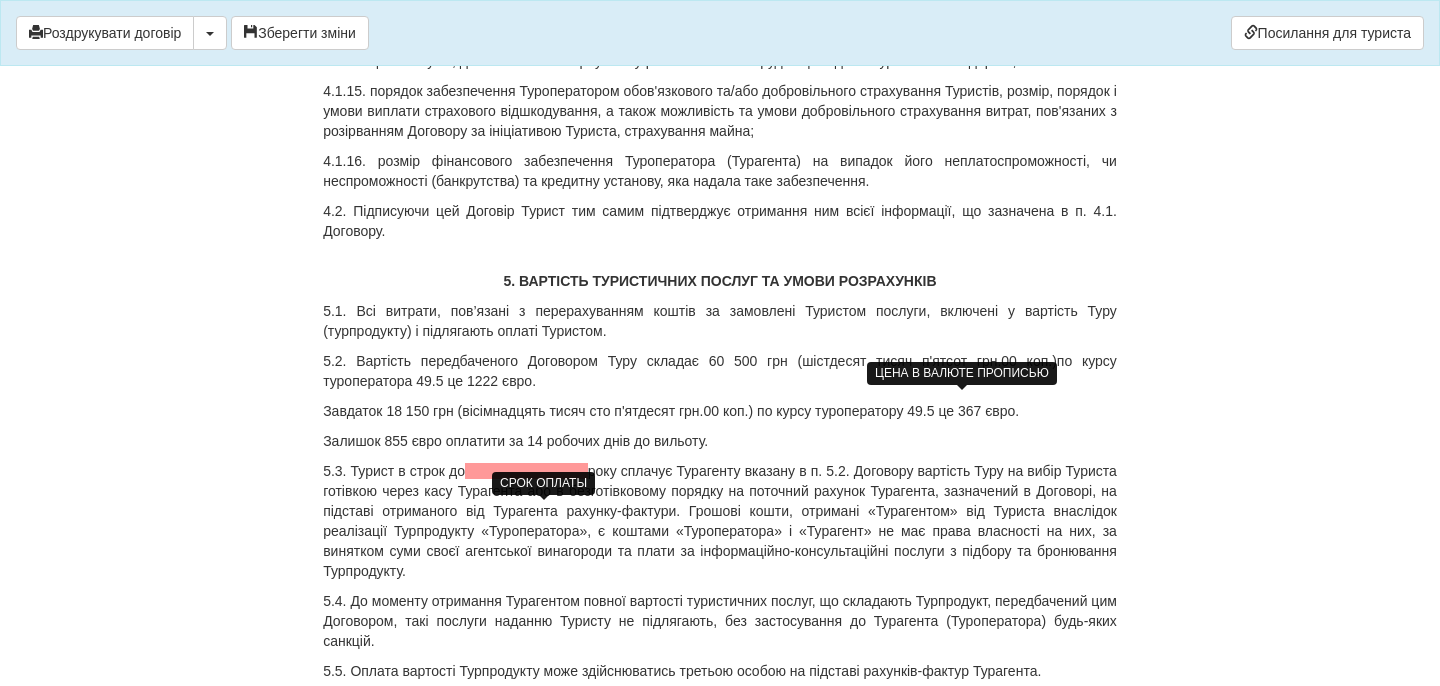 click at bounding box center (526, 471) 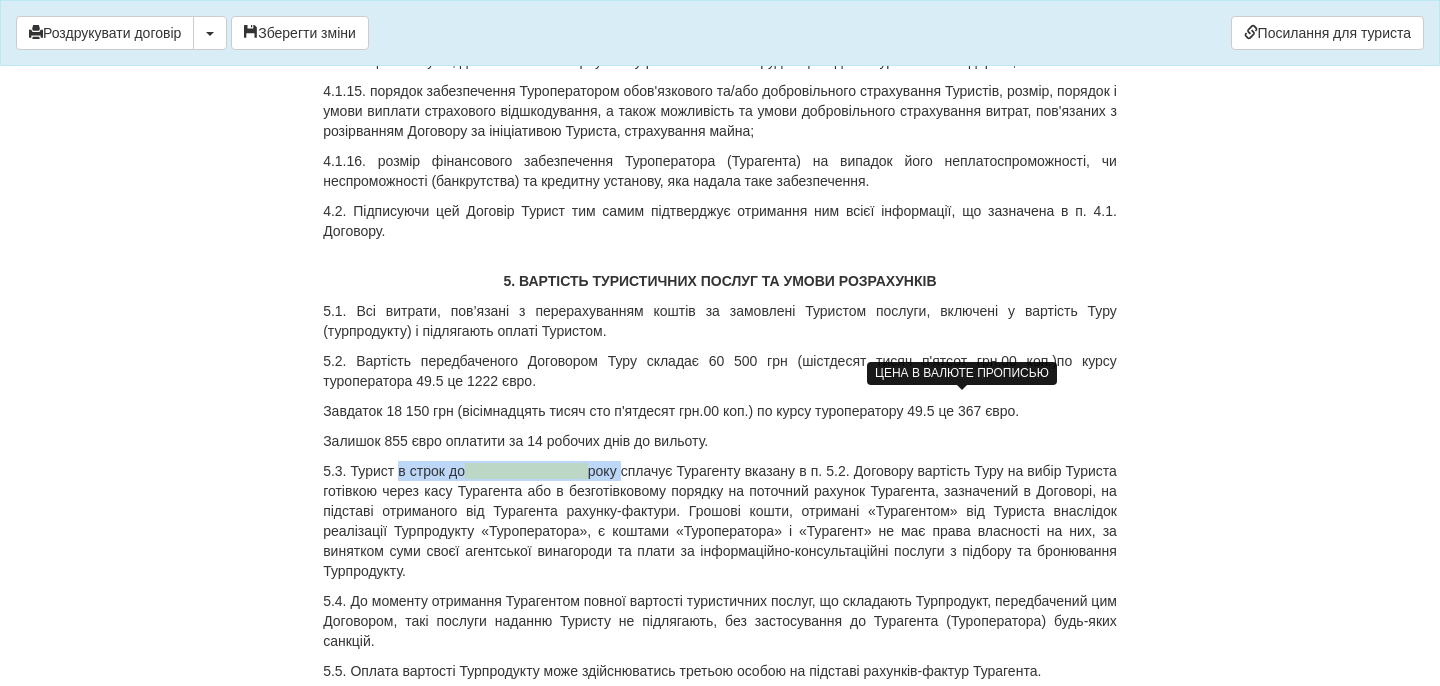 drag, startPoint x: 402, startPoint y: 514, endPoint x: 647, endPoint y: 516, distance: 245.00816 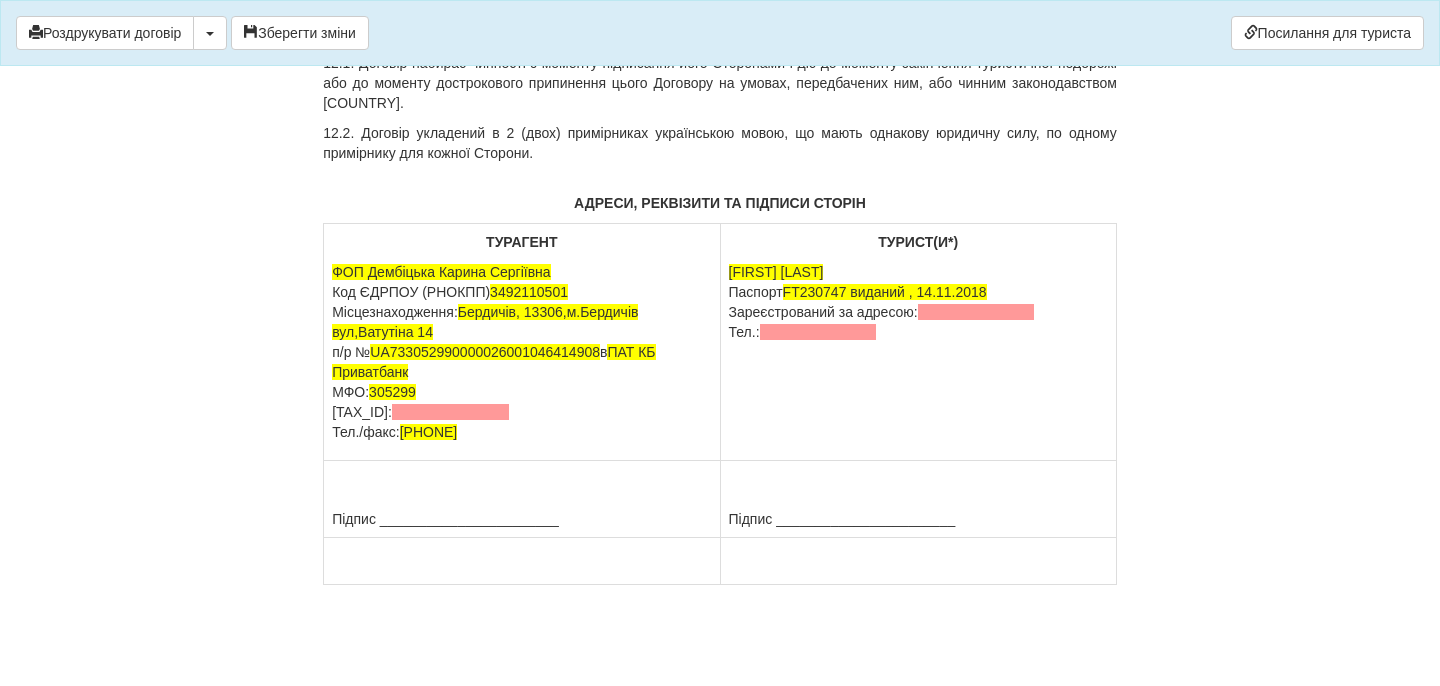 scroll, scrollTop: 10948, scrollLeft: 0, axis: vertical 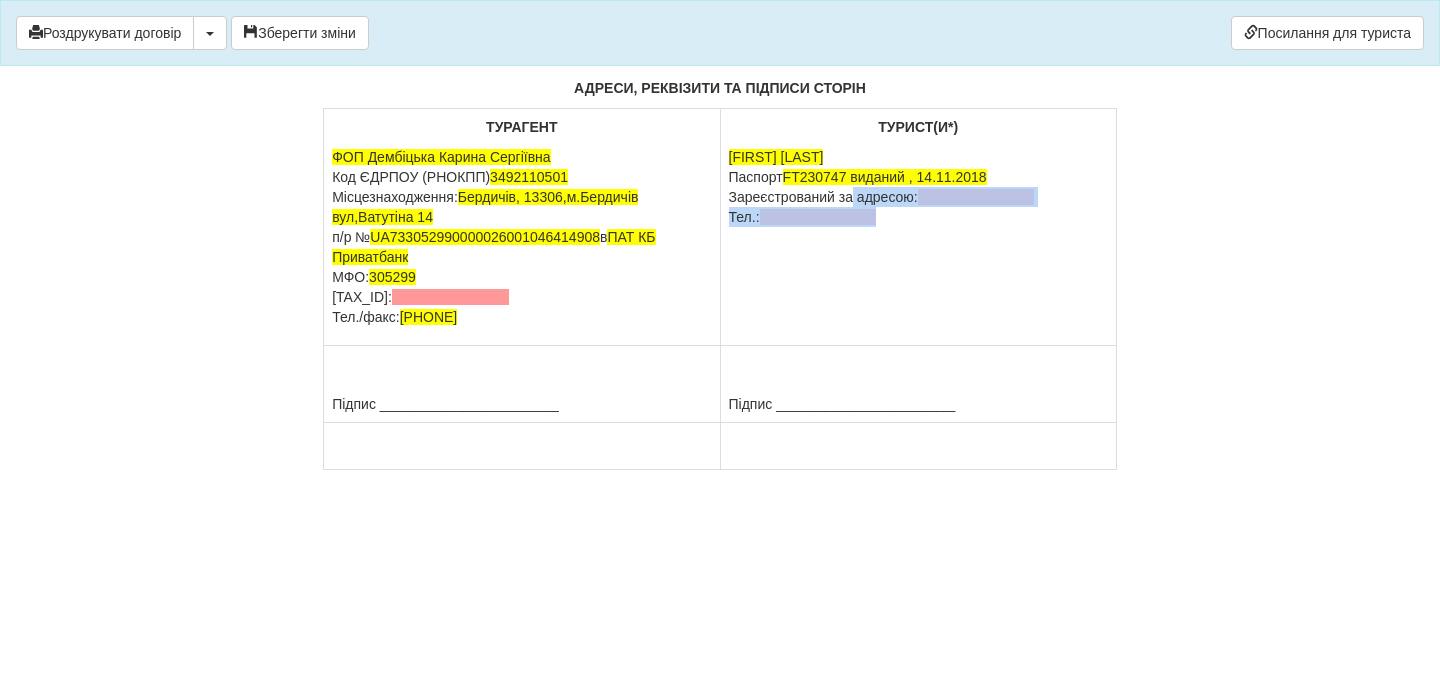 drag, startPoint x: 731, startPoint y: 493, endPoint x: 899, endPoint y: 508, distance: 168.66832 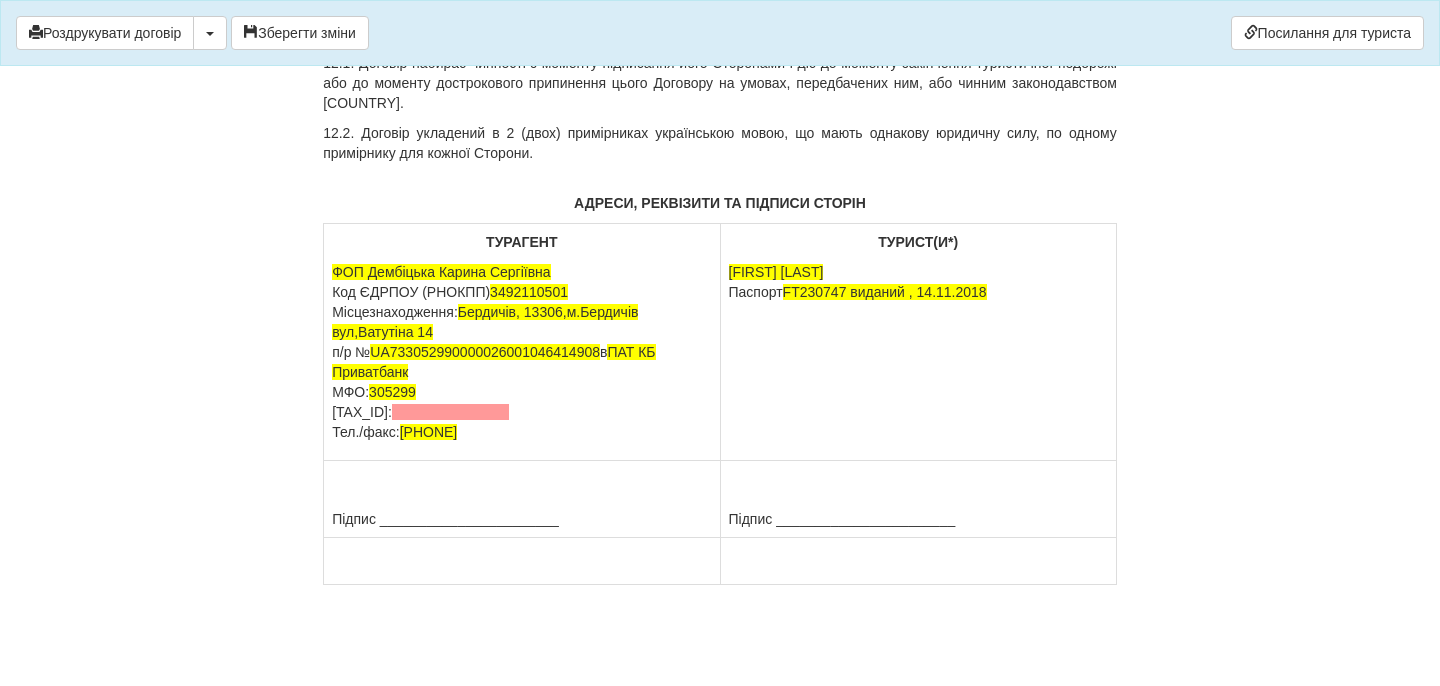 drag, startPoint x: 483, startPoint y: 592, endPoint x: 325, endPoint y: 592, distance: 158 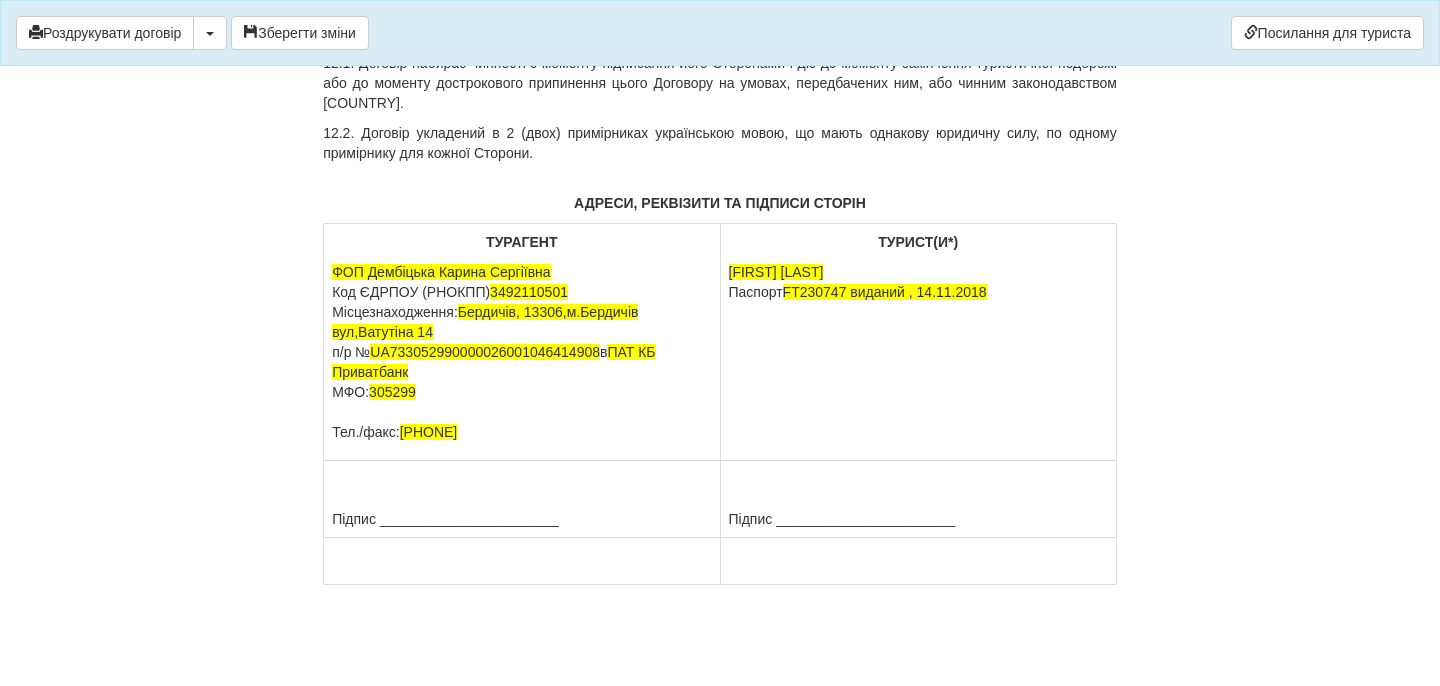 scroll, scrollTop: 11128, scrollLeft: 0, axis: vertical 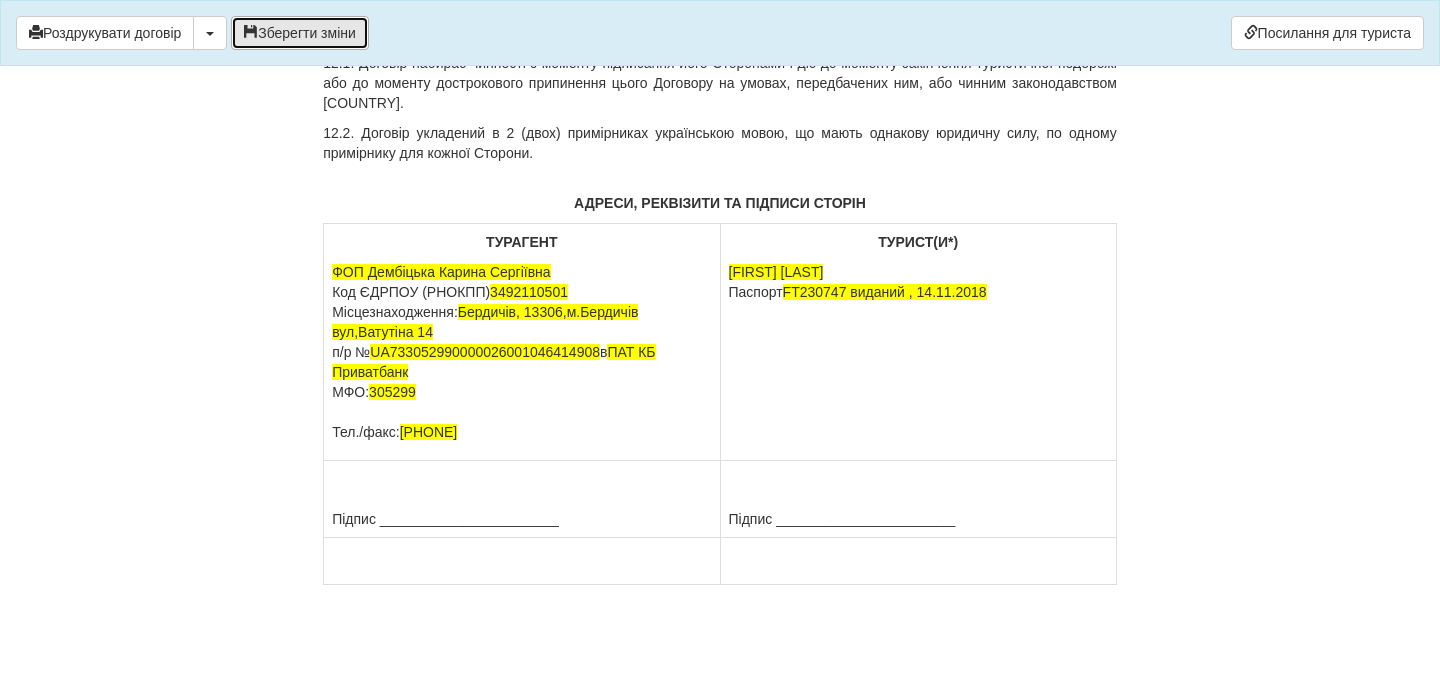 click on "Зберегти зміни" at bounding box center (300, 33) 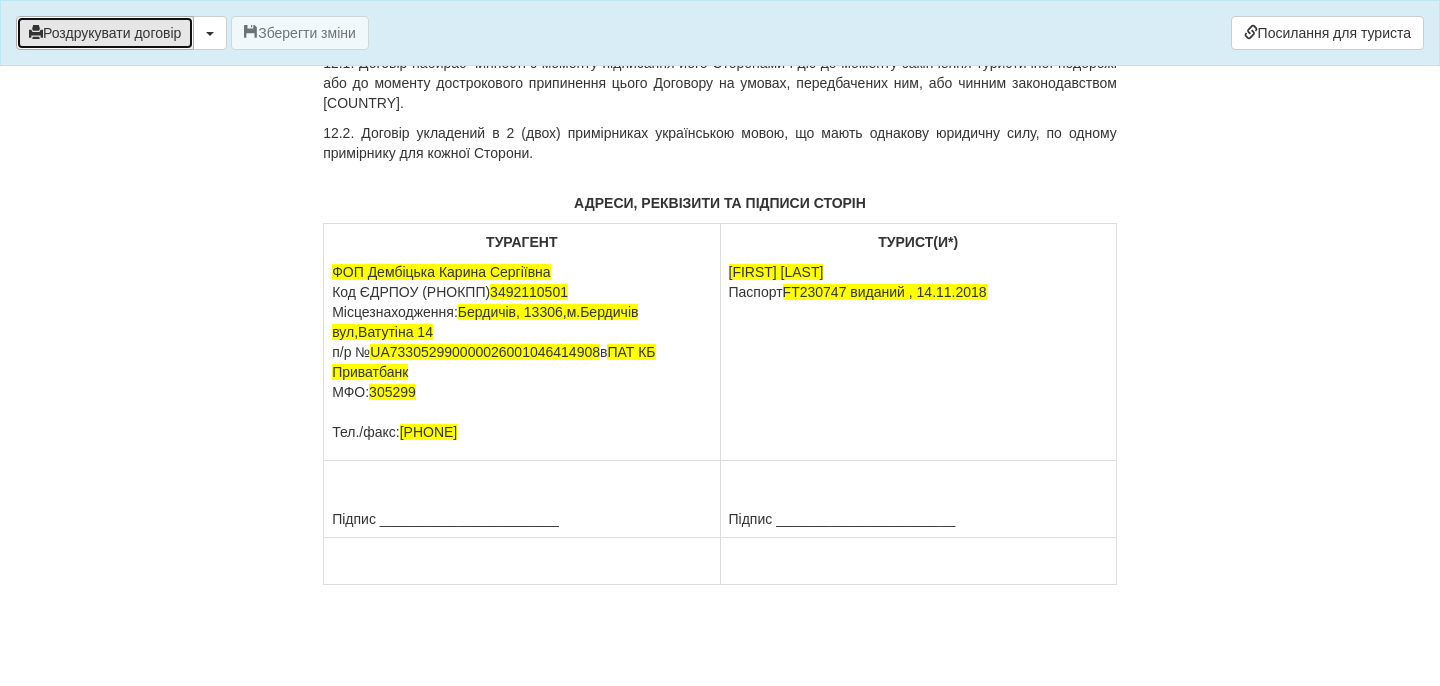 click on "Роздрукувати договір" at bounding box center [105, 33] 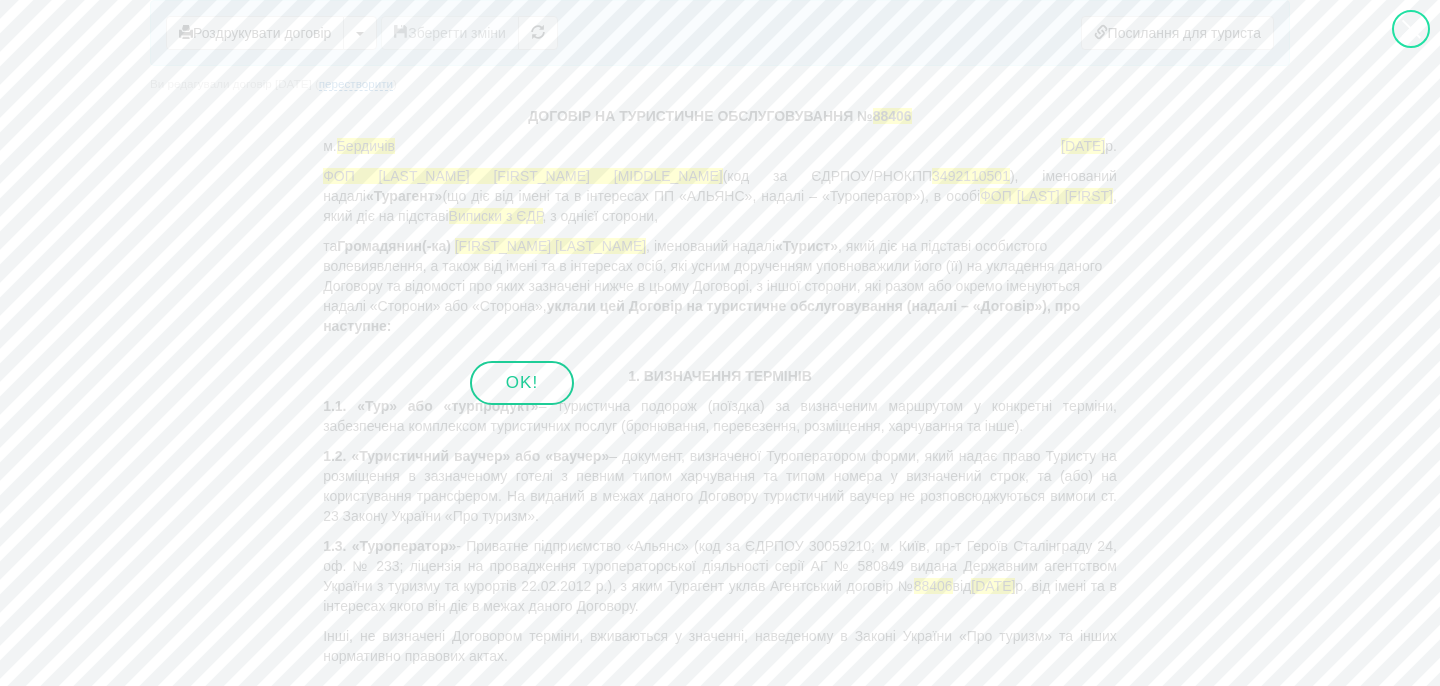 scroll, scrollTop: 0, scrollLeft: 0, axis: both 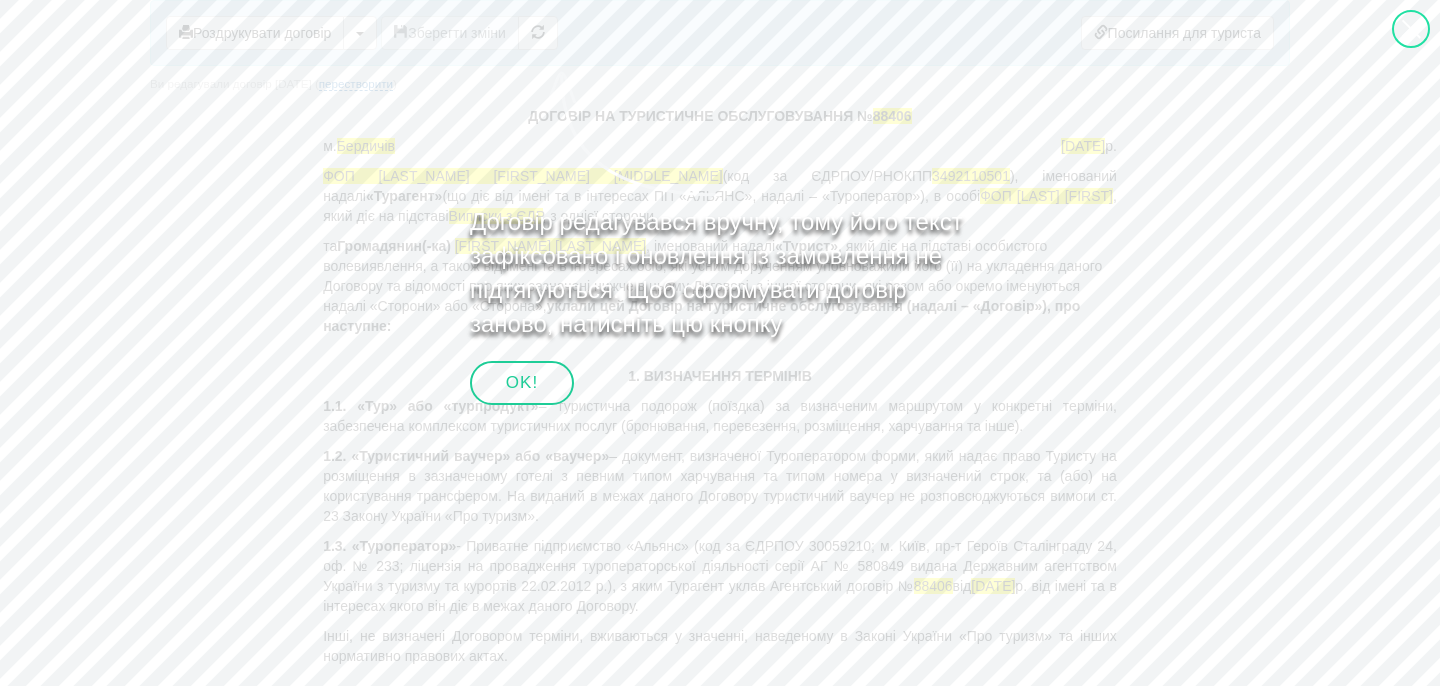 click at bounding box center [1587, 750] 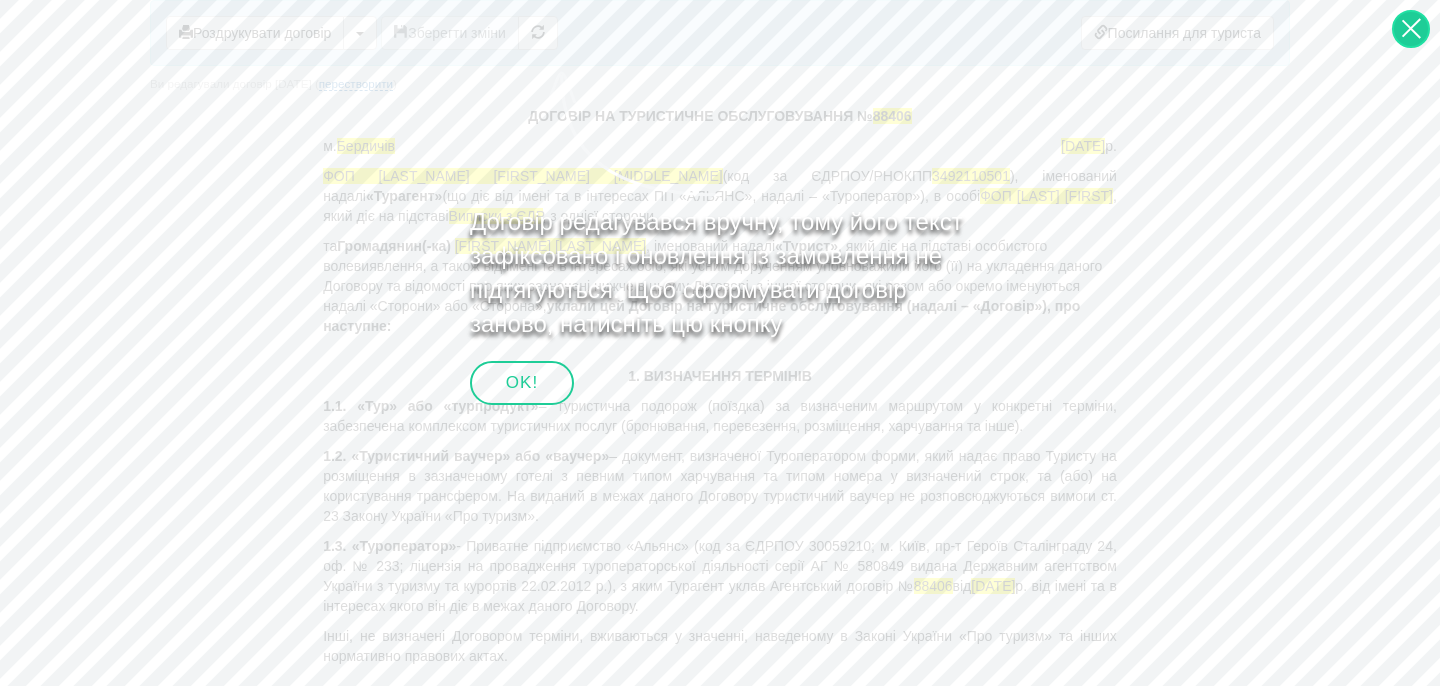 click at bounding box center (1411, 29) 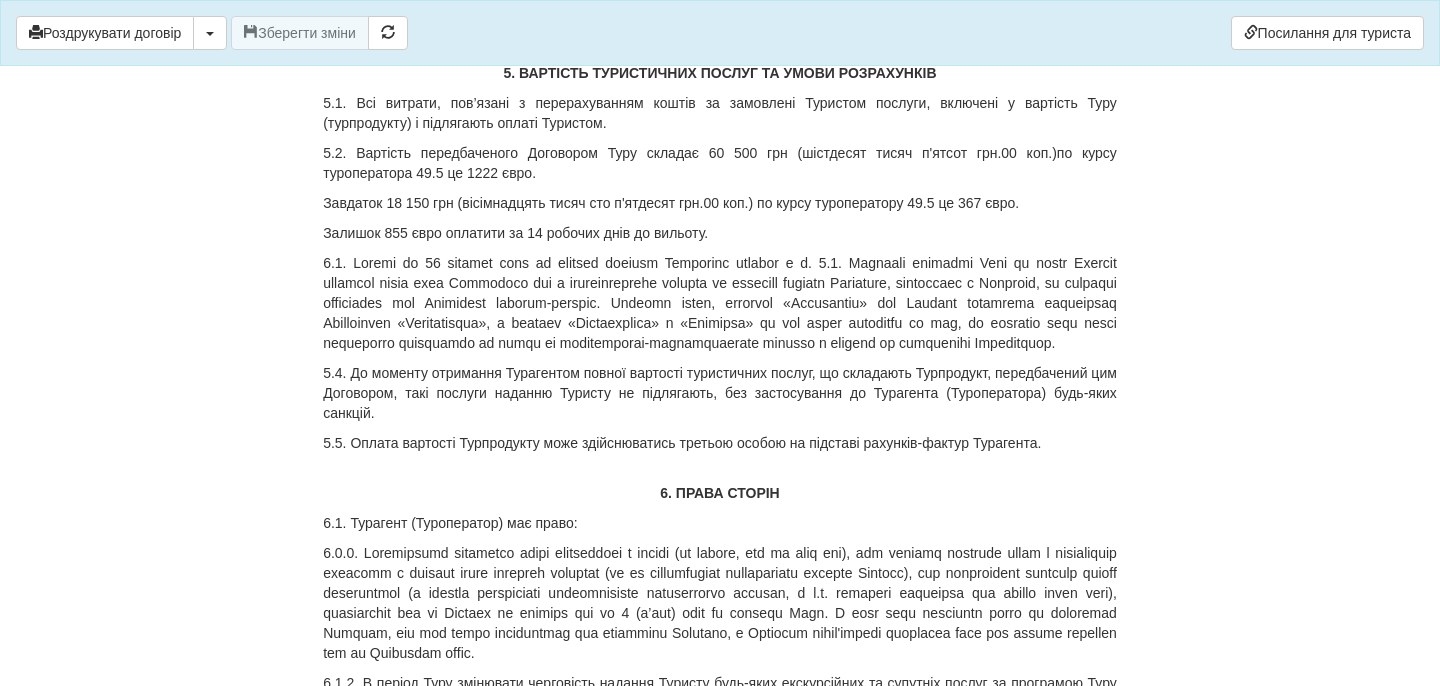 scroll, scrollTop: 2896, scrollLeft: 0, axis: vertical 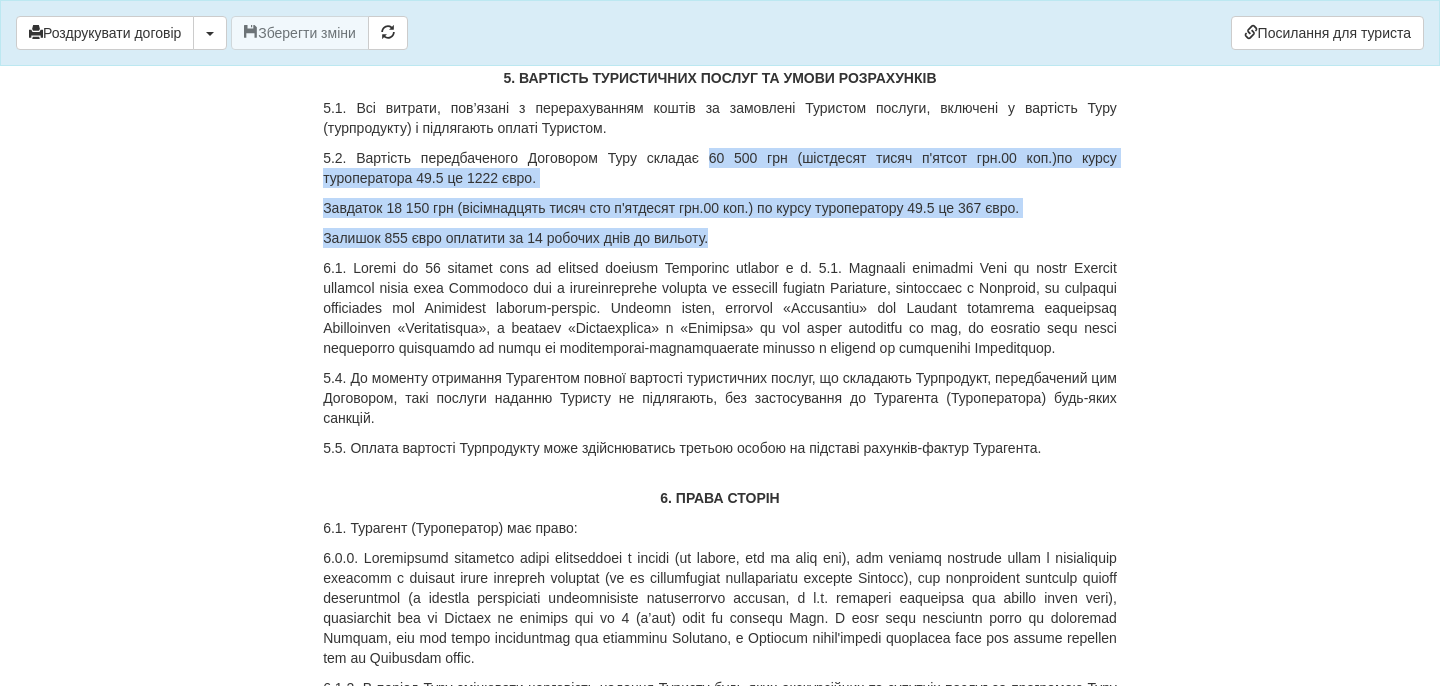 drag, startPoint x: 707, startPoint y: 172, endPoint x: 773, endPoint y: 251, distance: 102.941734 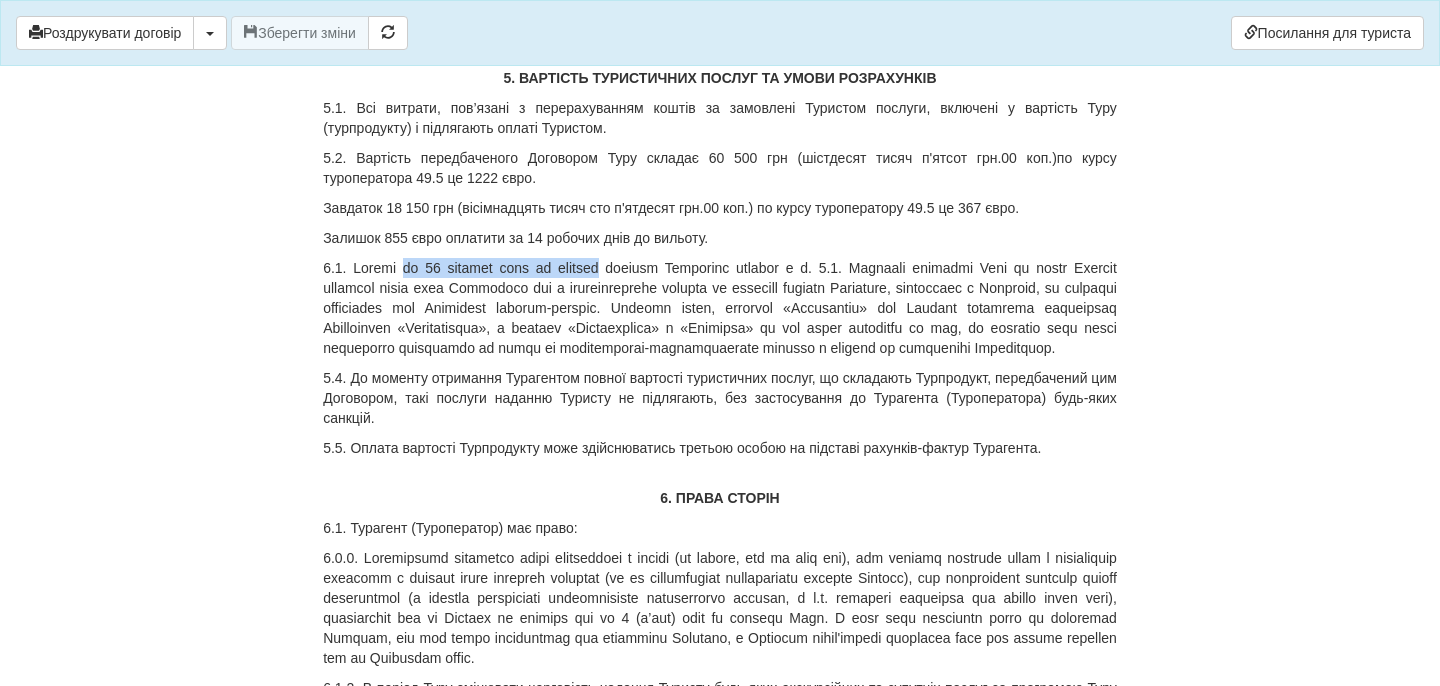 drag, startPoint x: 408, startPoint y: 285, endPoint x: 622, endPoint y: 287, distance: 214.00934 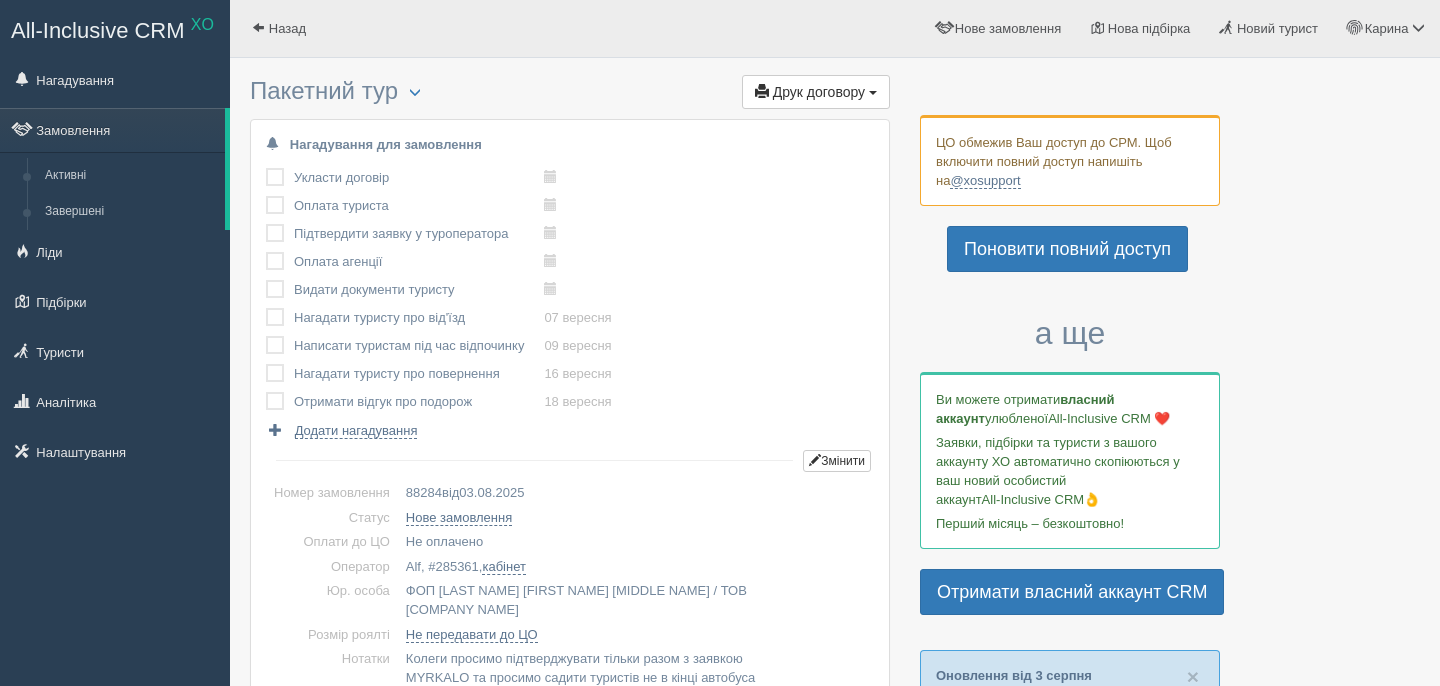 scroll, scrollTop: 0, scrollLeft: 0, axis: both 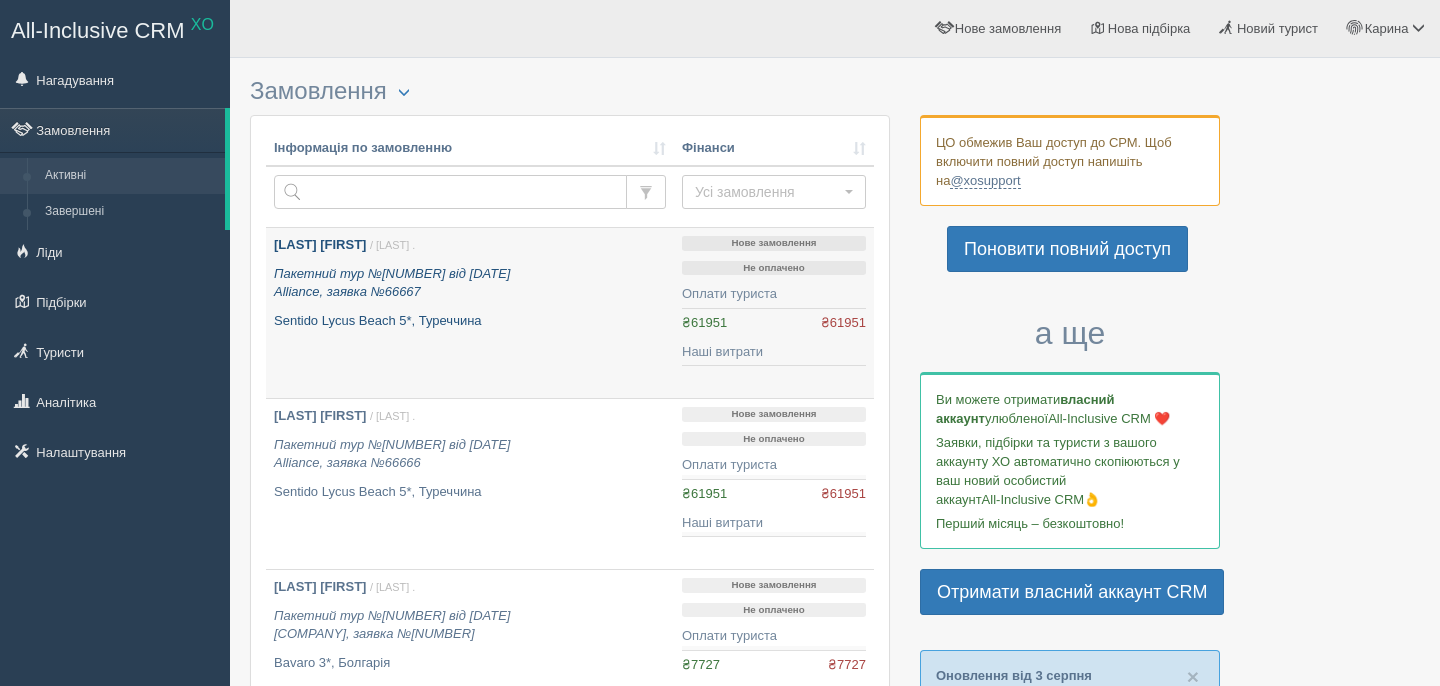 click on "[LAST] [FIRST]" at bounding box center [320, 244] 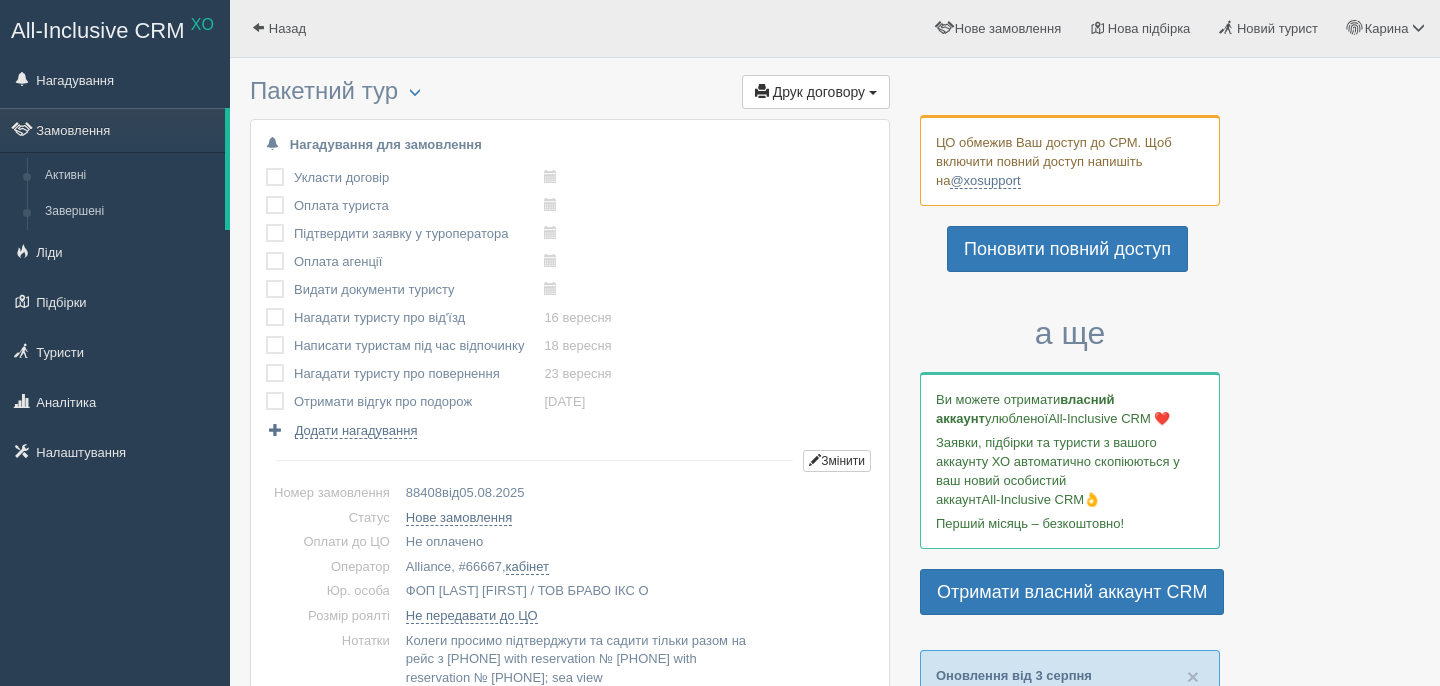 scroll, scrollTop: 0, scrollLeft: 0, axis: both 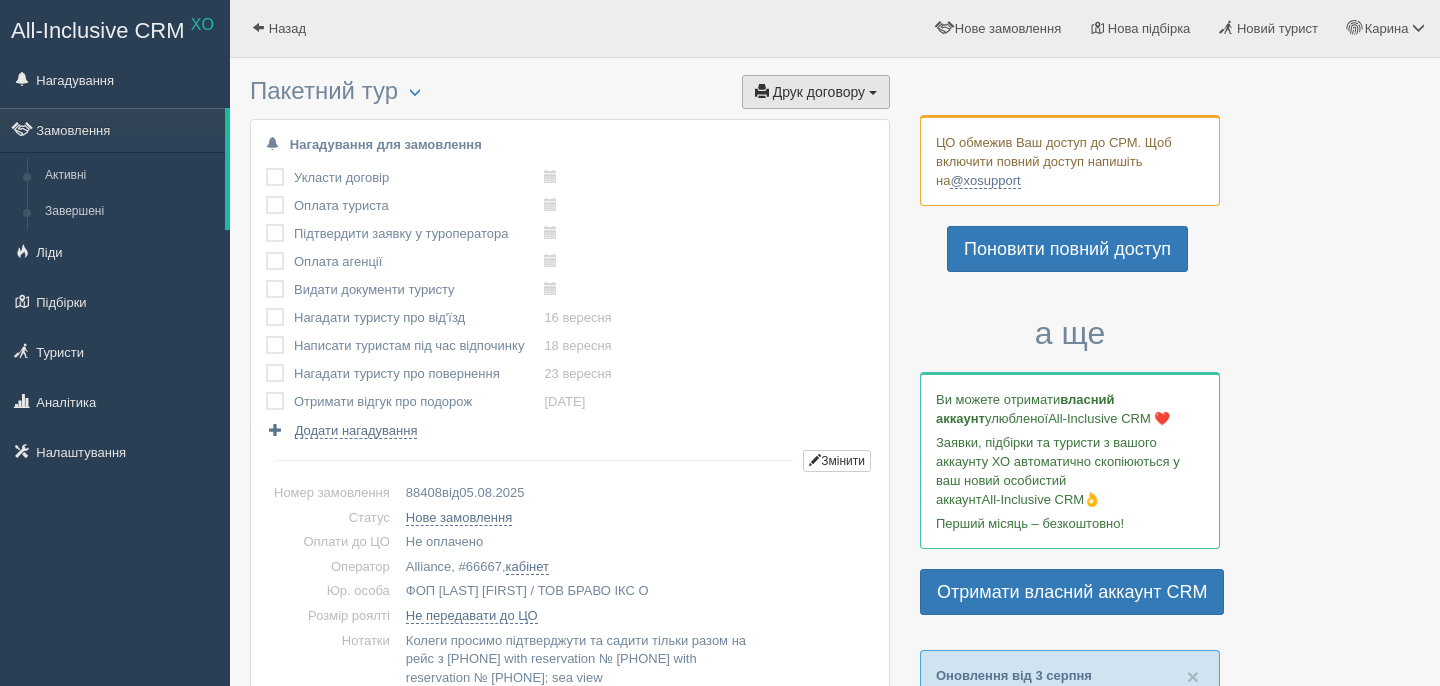 click on "Друк договору" at bounding box center (819, 92) 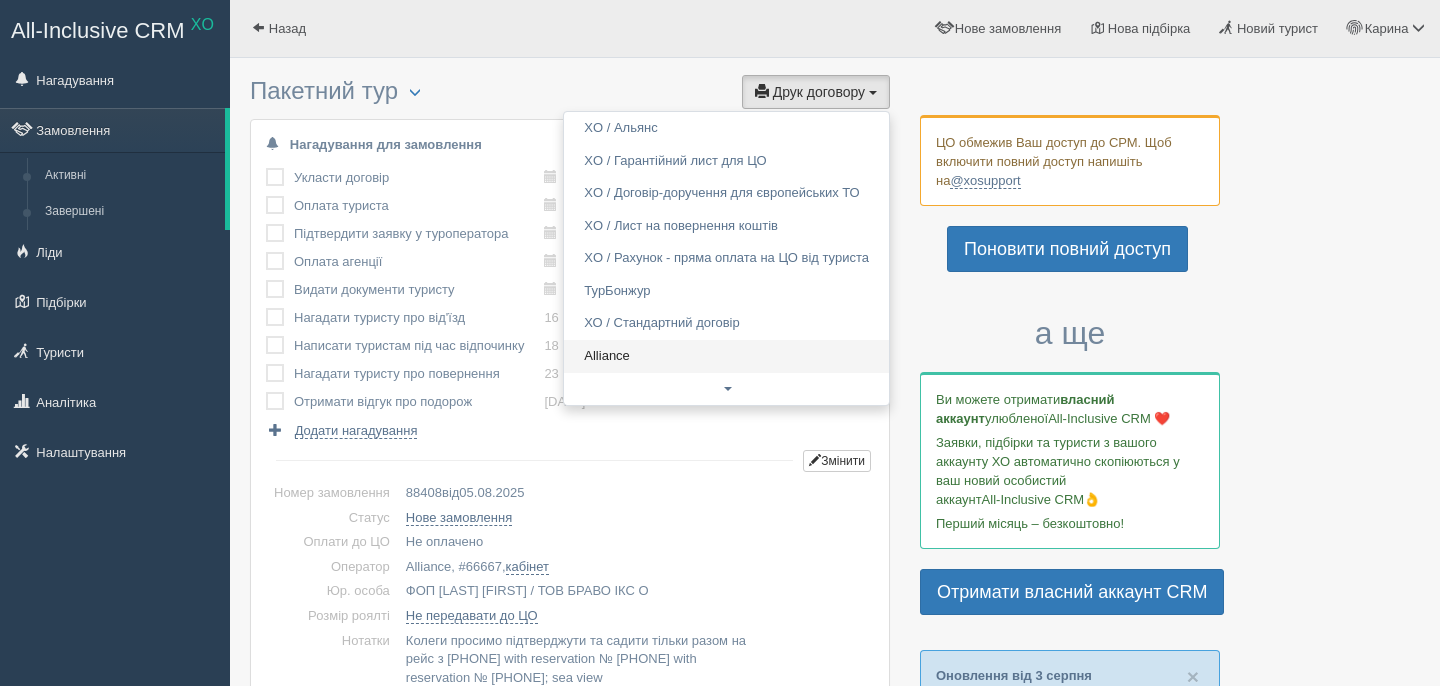 click on "Alliance" at bounding box center [726, 356] 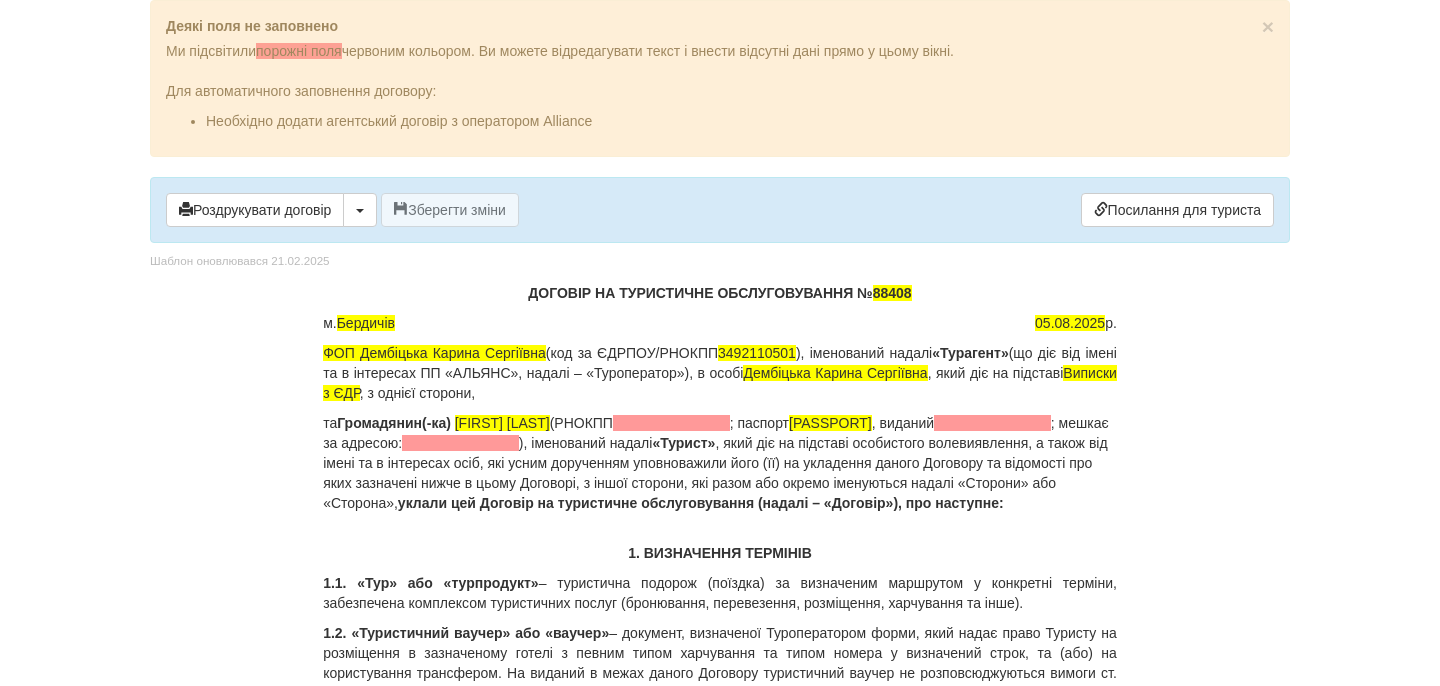 scroll, scrollTop: 0, scrollLeft: 0, axis: both 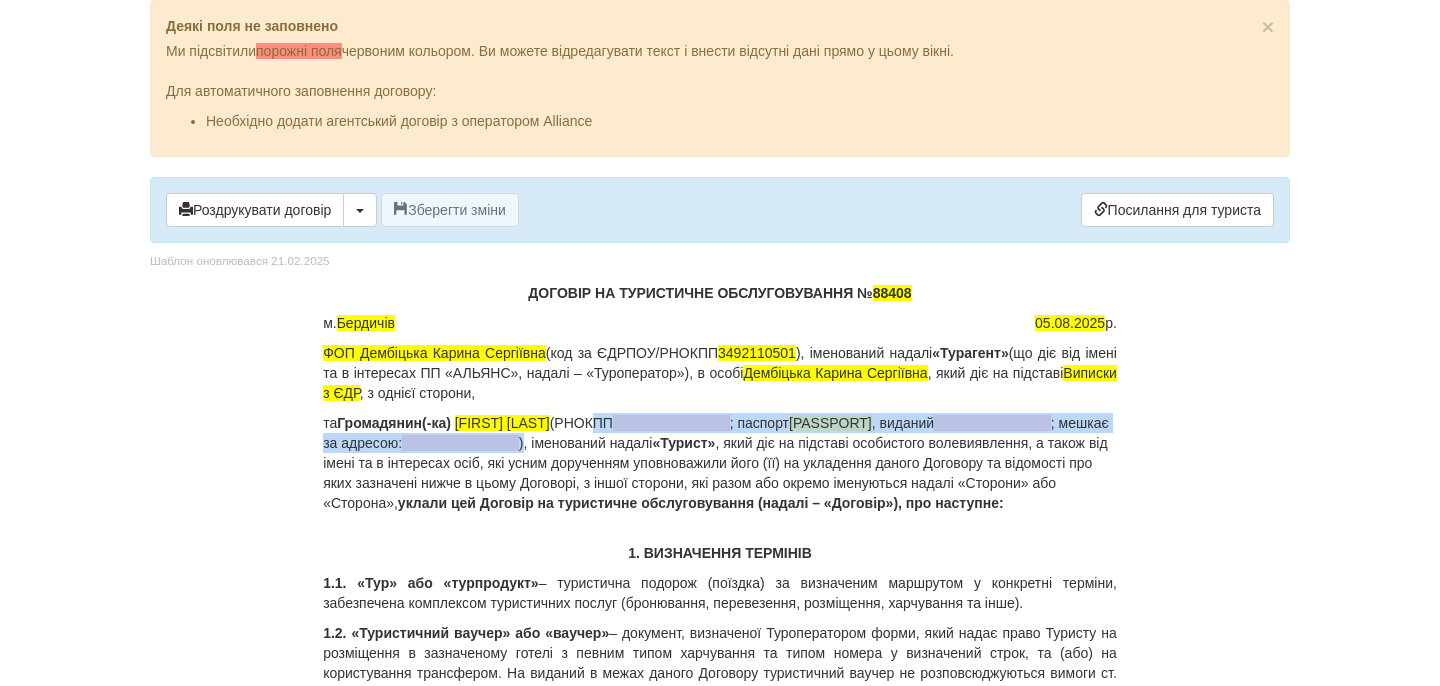 drag, startPoint x: 598, startPoint y: 423, endPoint x: 583, endPoint y: 441, distance: 23.43075 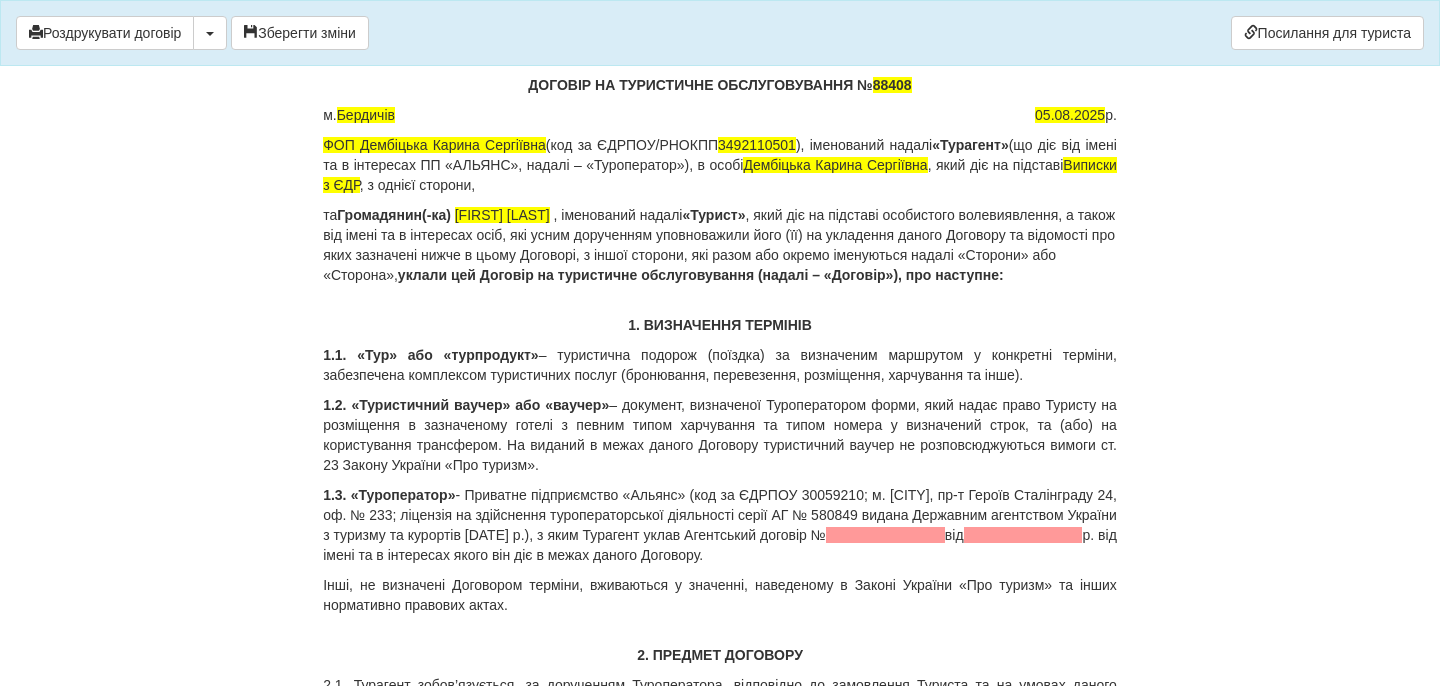 scroll, scrollTop: 99, scrollLeft: 0, axis: vertical 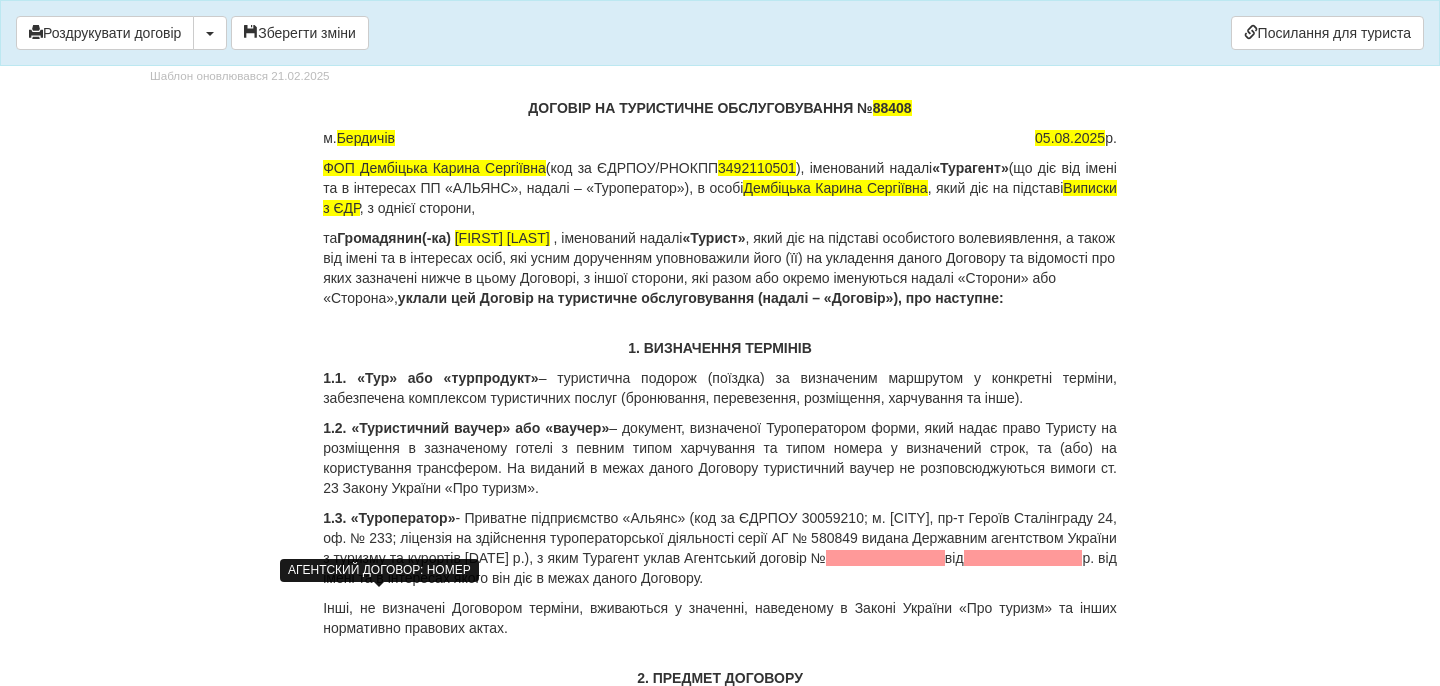 click on "1.3. «Туроператор»  - Приватне підприємство «Альянс» (код за ЄДРПОУ 30059210; м. [CITY], пр-т Героїв Сталінграду 24, оф. № 233; ліцензія на здійснення туроператорської діяльності серії АГ № 580849 видана Державним агентством України з туризму та курортів [DATE] р.), з яким Турагент уклав Агентський договір №                                  від                                  р. від імені та в інтересах якого він діє в межах даного Договору." at bounding box center (720, 548) 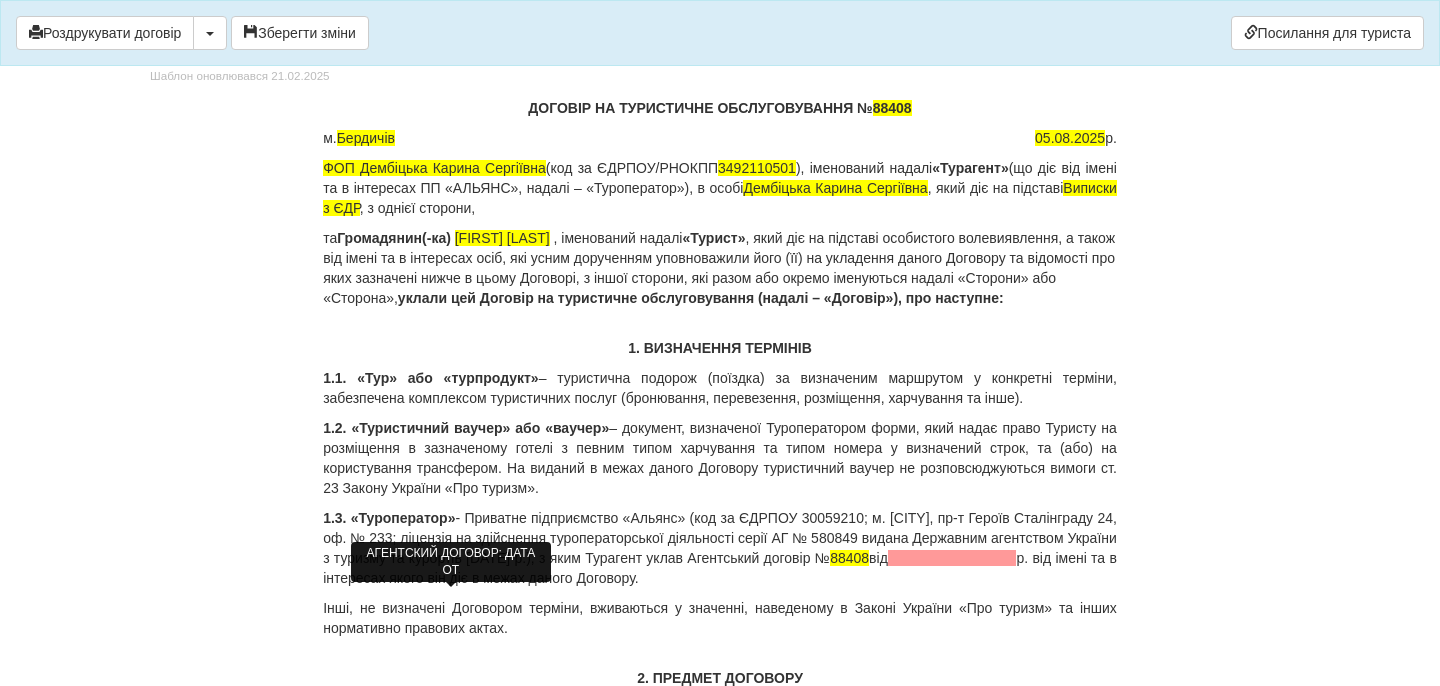 click at bounding box center (952, 558) 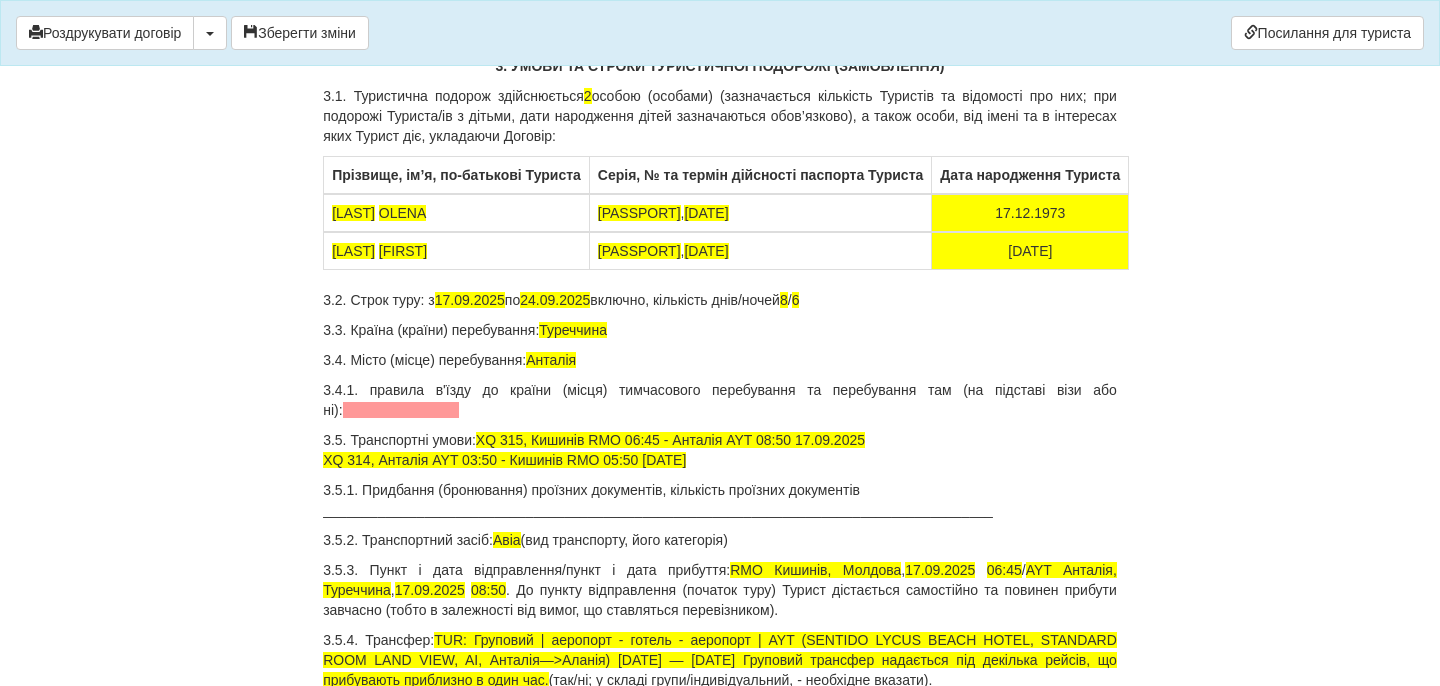 scroll, scrollTop: 940, scrollLeft: 0, axis: vertical 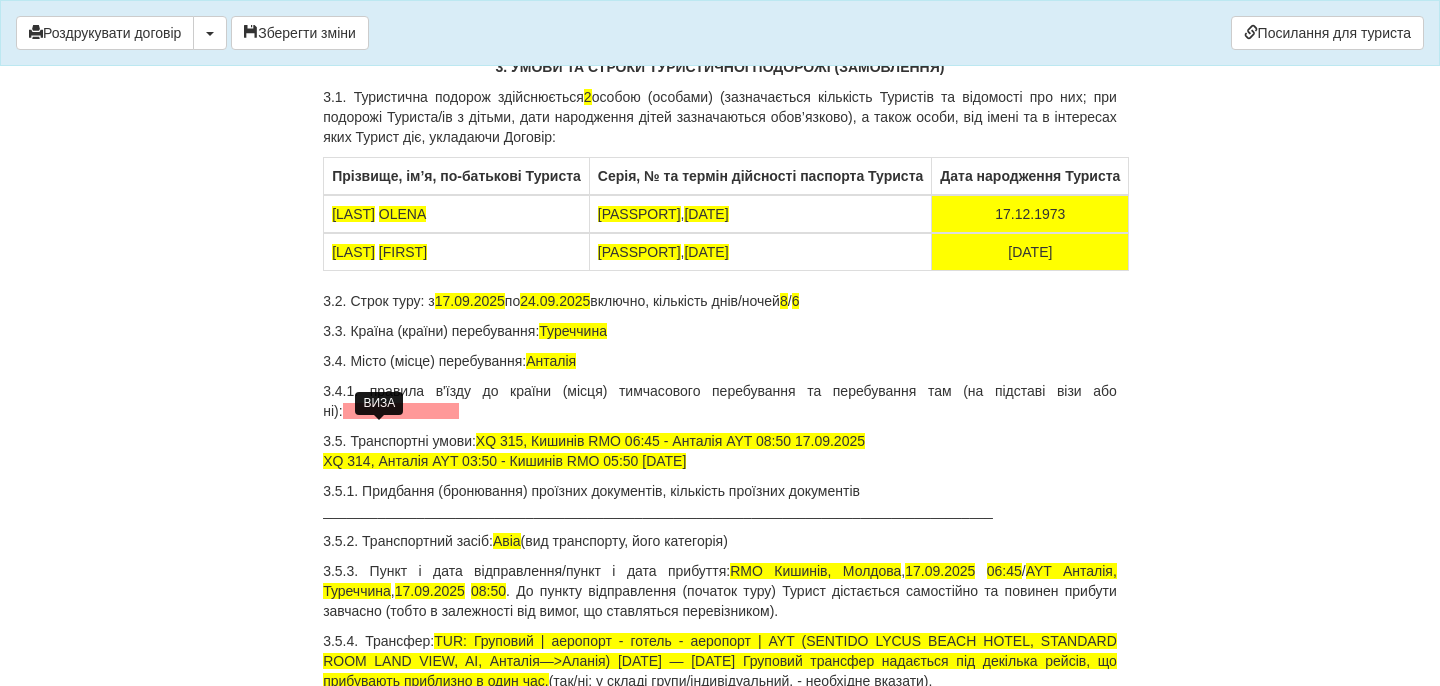 click at bounding box center [401, 411] 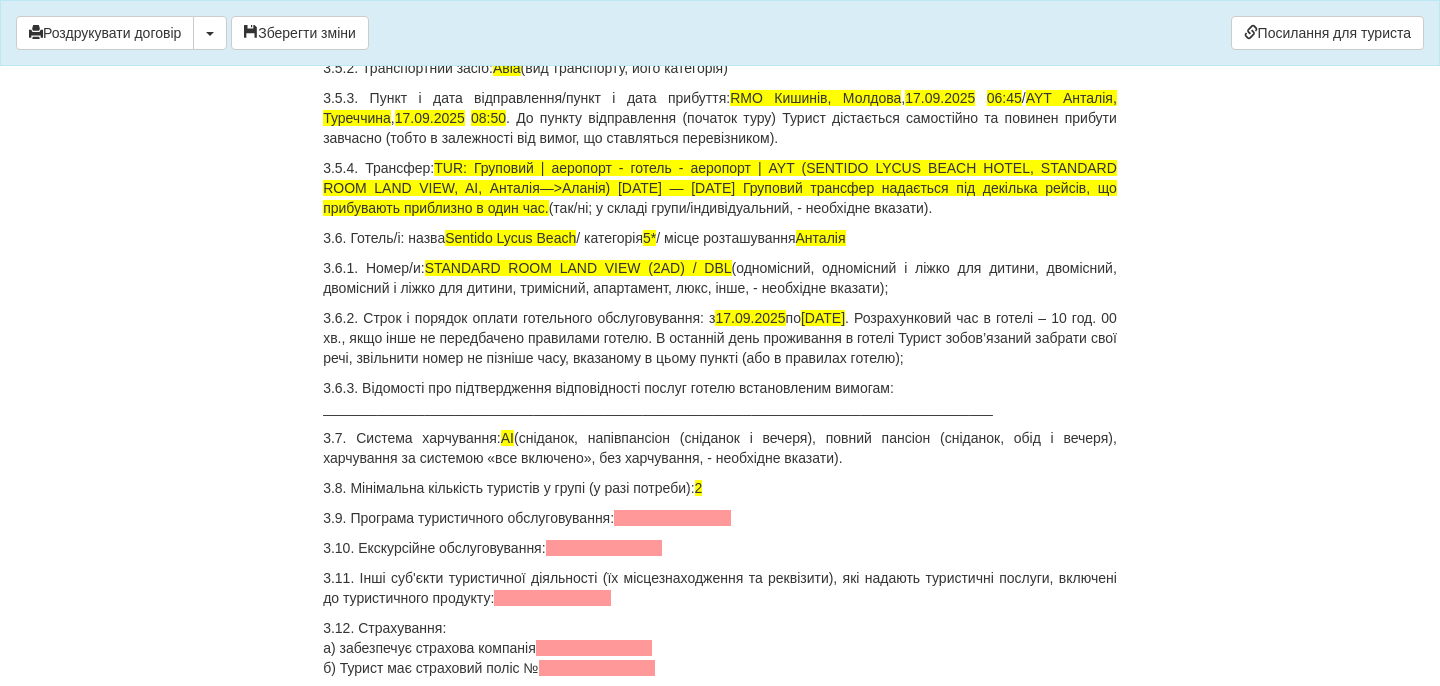 scroll, scrollTop: 1395, scrollLeft: 0, axis: vertical 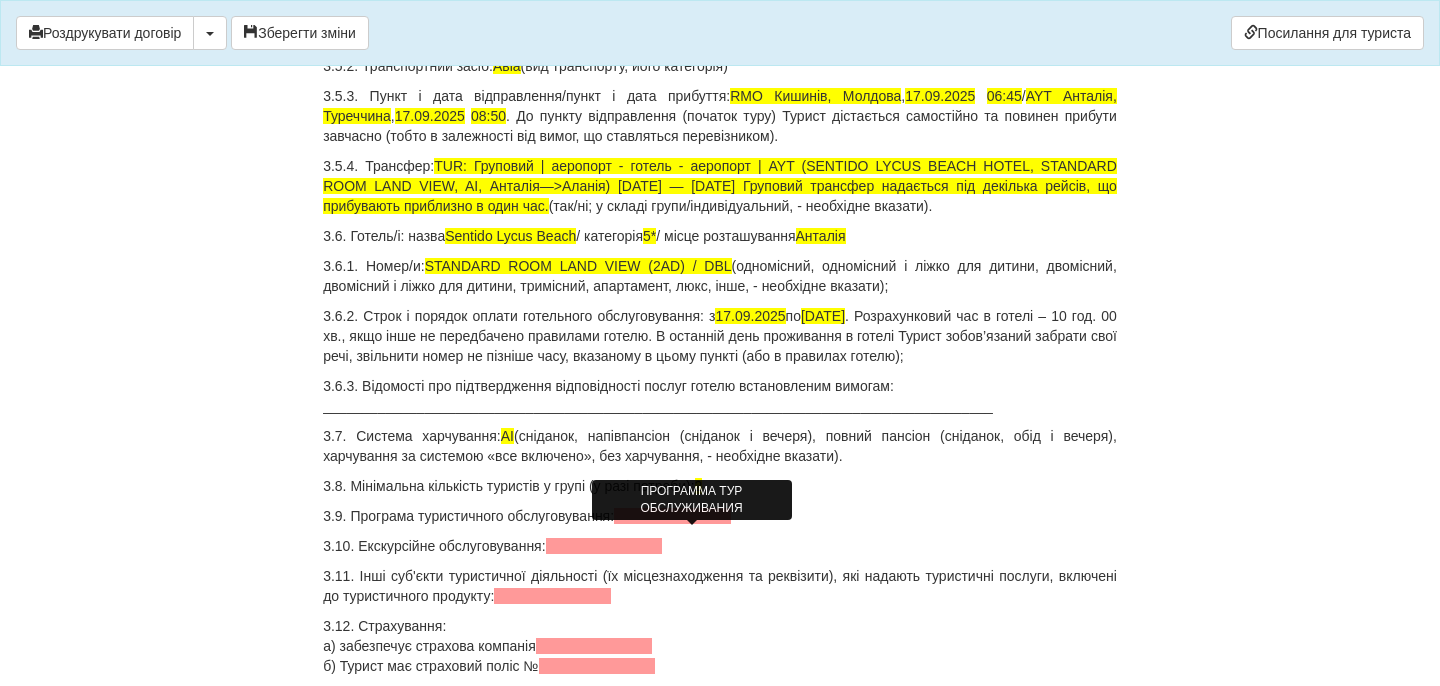 click at bounding box center [672, 516] 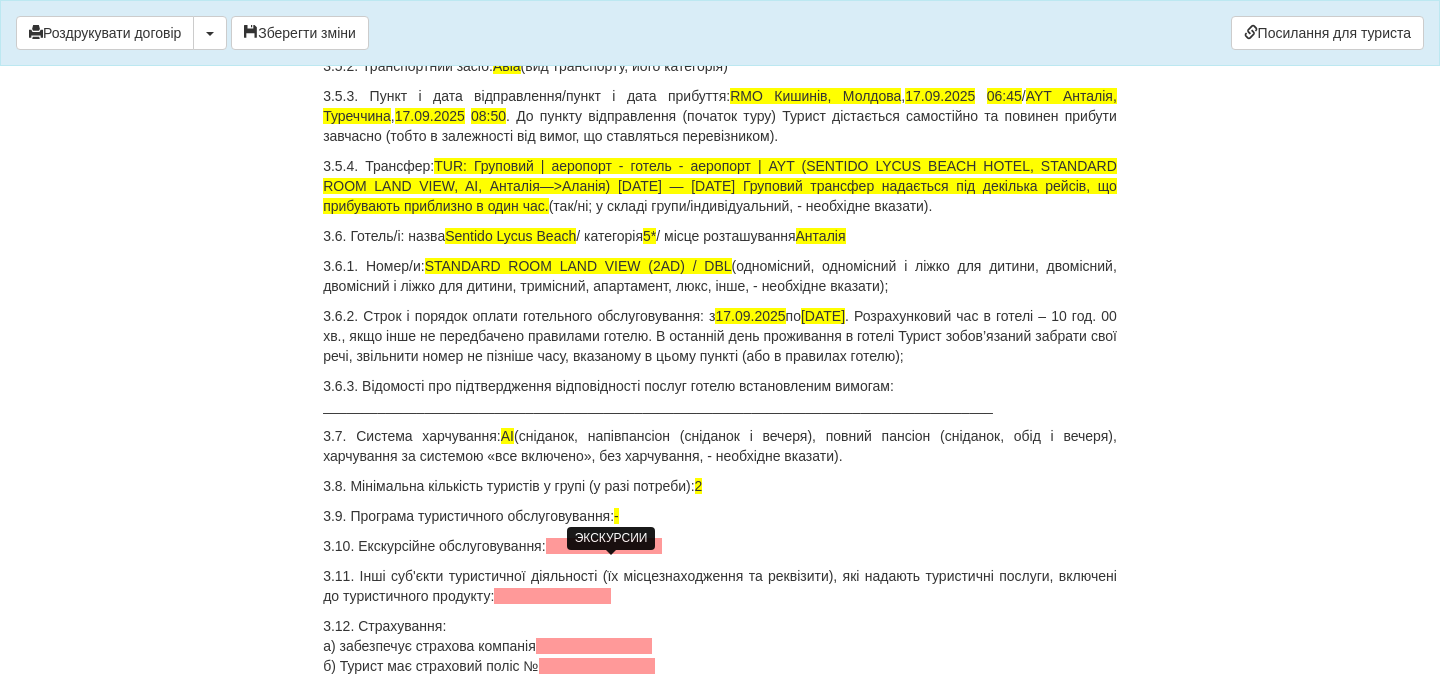 click at bounding box center [604, 546] 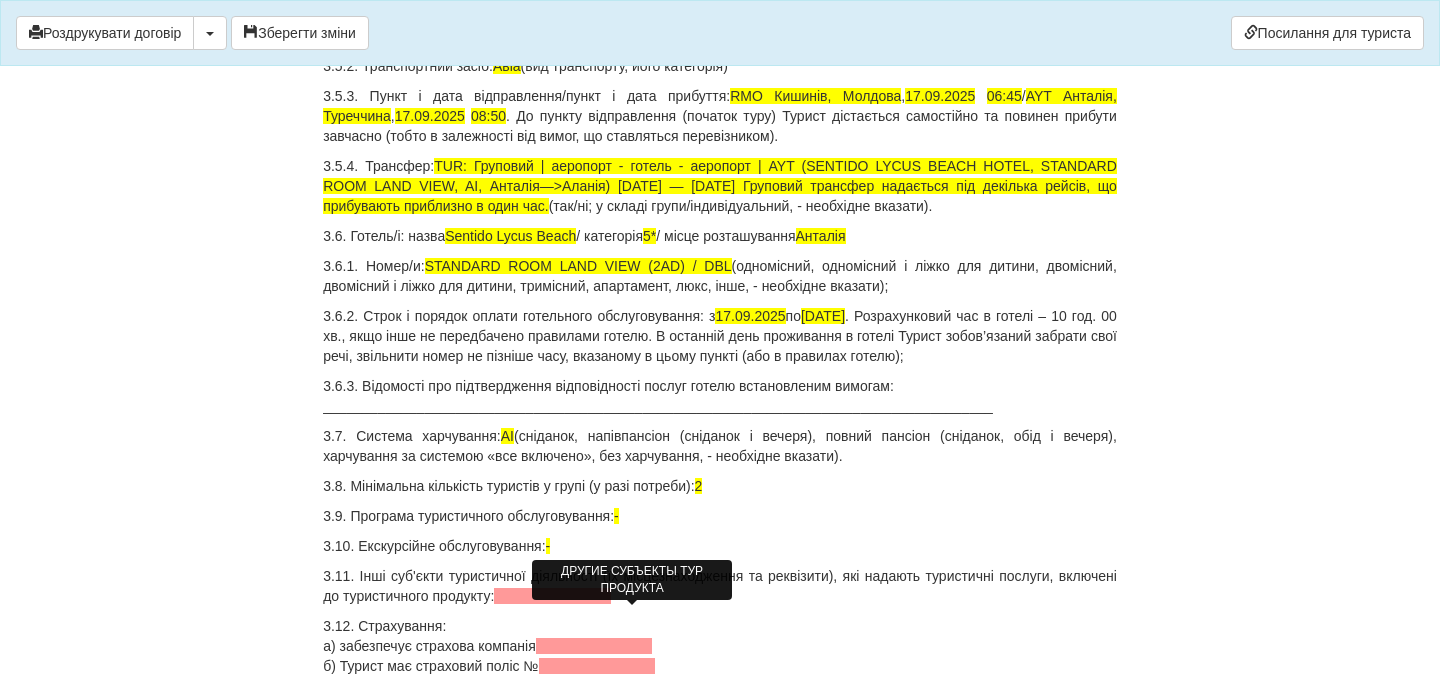 click at bounding box center (552, 596) 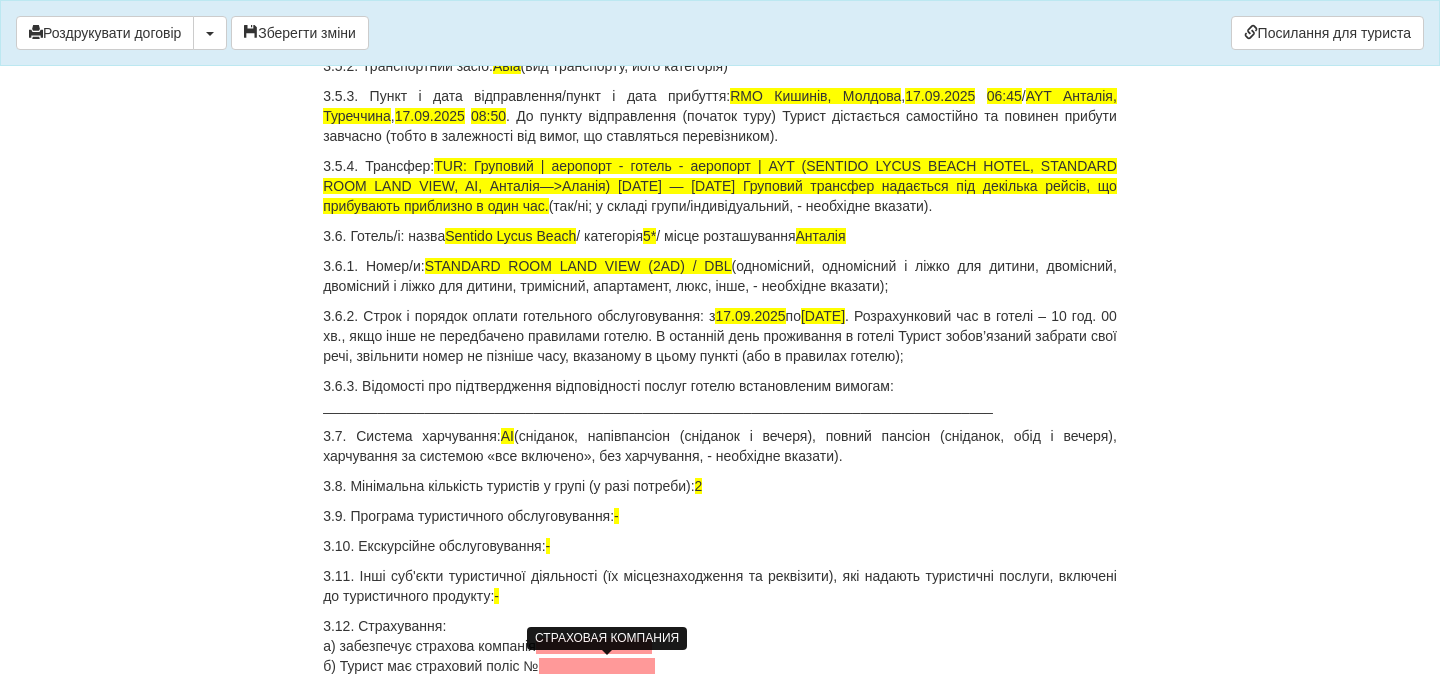 click at bounding box center [594, 646] 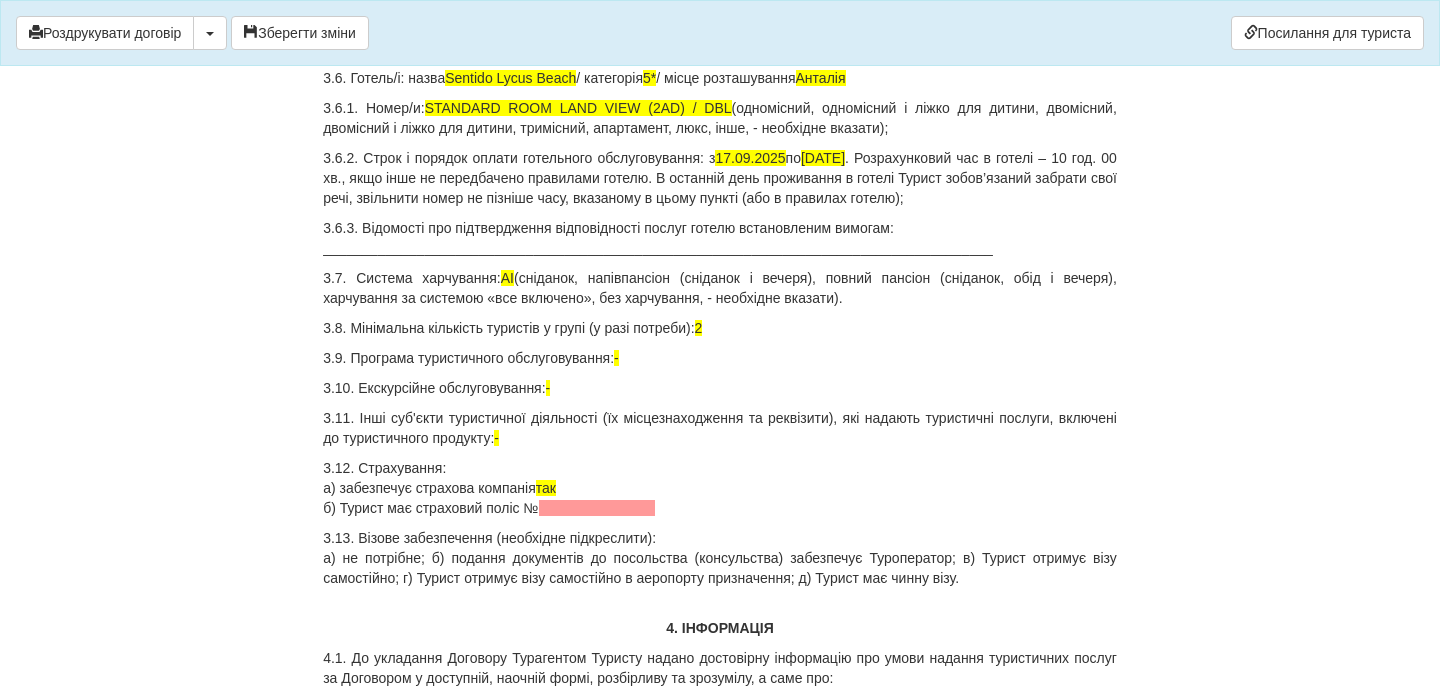 scroll, scrollTop: 1567, scrollLeft: 0, axis: vertical 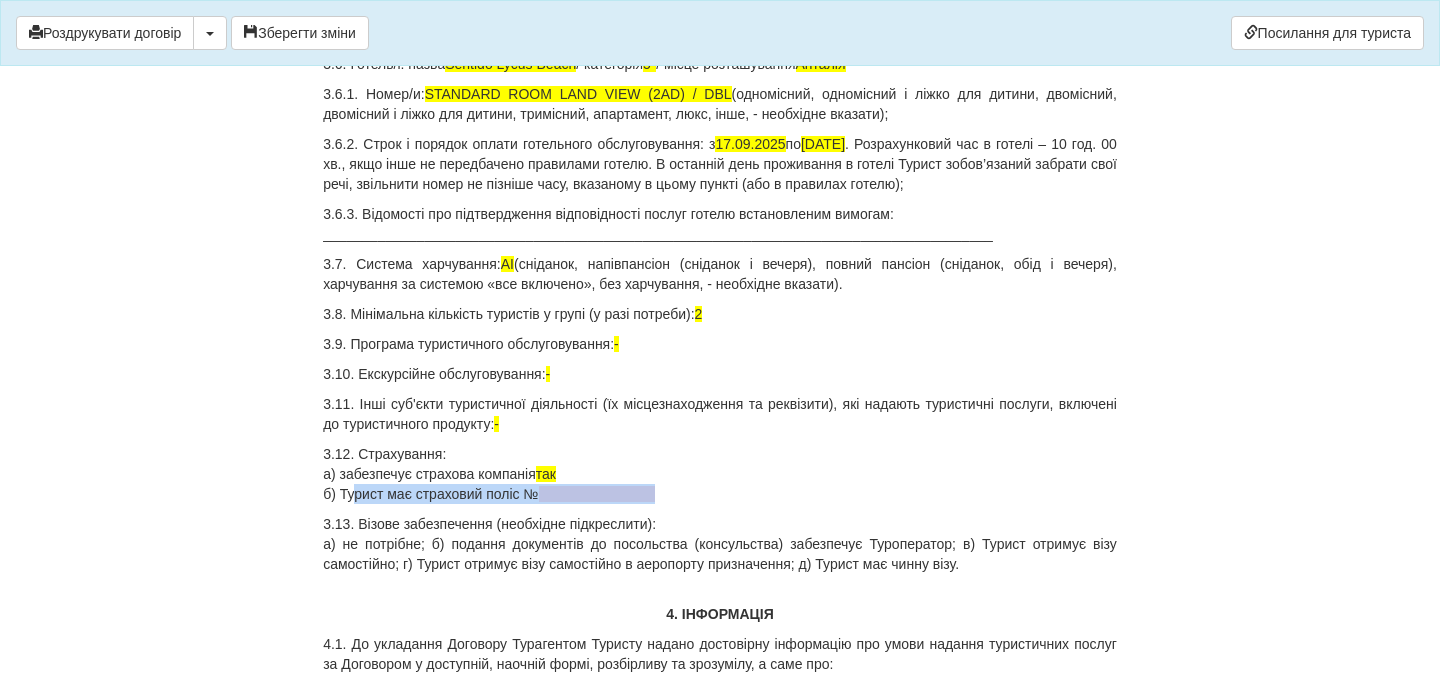 drag, startPoint x: 674, startPoint y: 522, endPoint x: 320, endPoint y: 515, distance: 354.0692 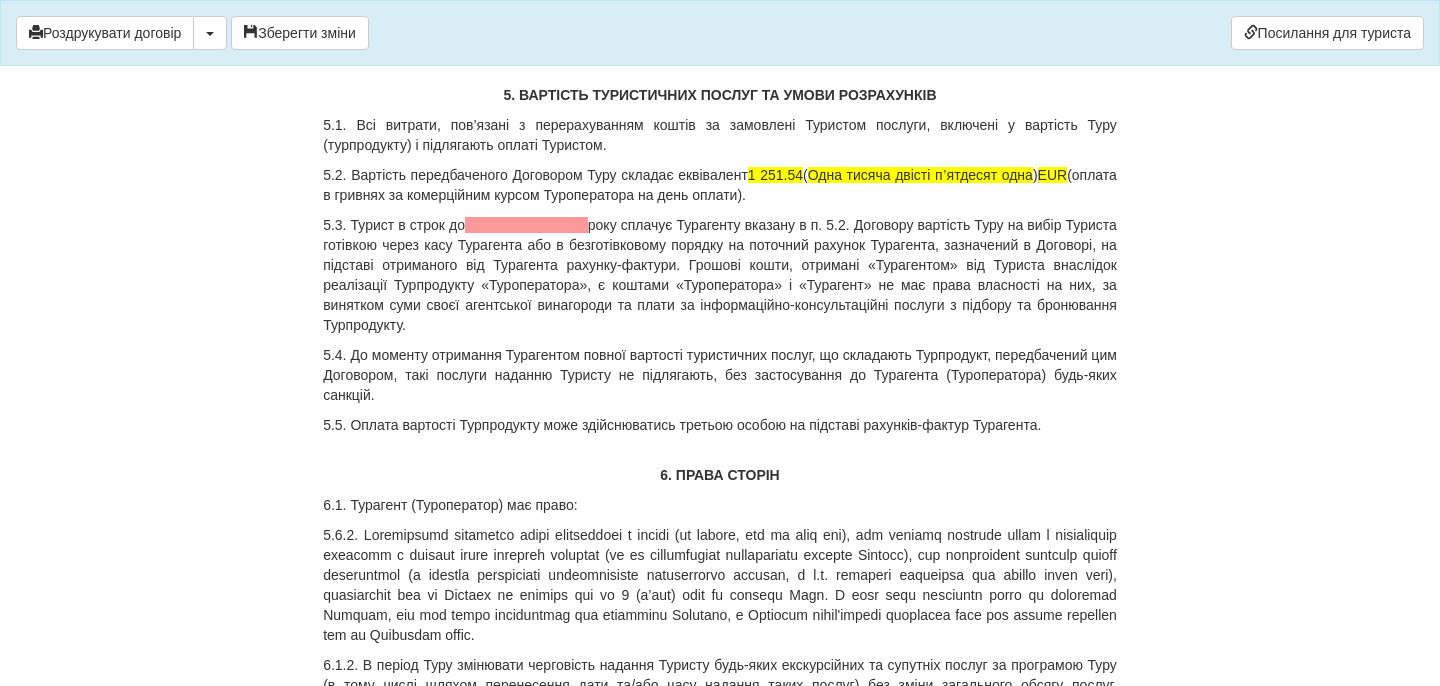 scroll, scrollTop: 3017, scrollLeft: 0, axis: vertical 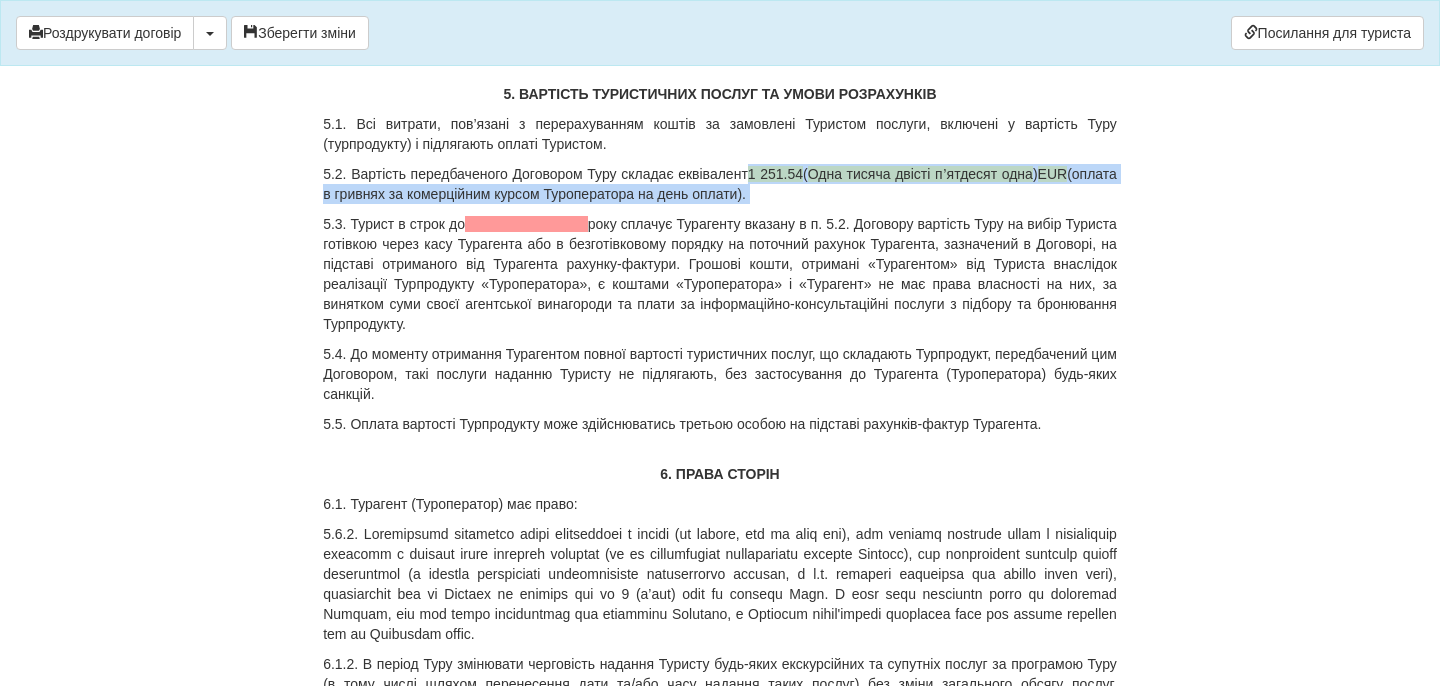drag, startPoint x: 779, startPoint y: 211, endPoint x: 856, endPoint y: 238, distance: 81.596565 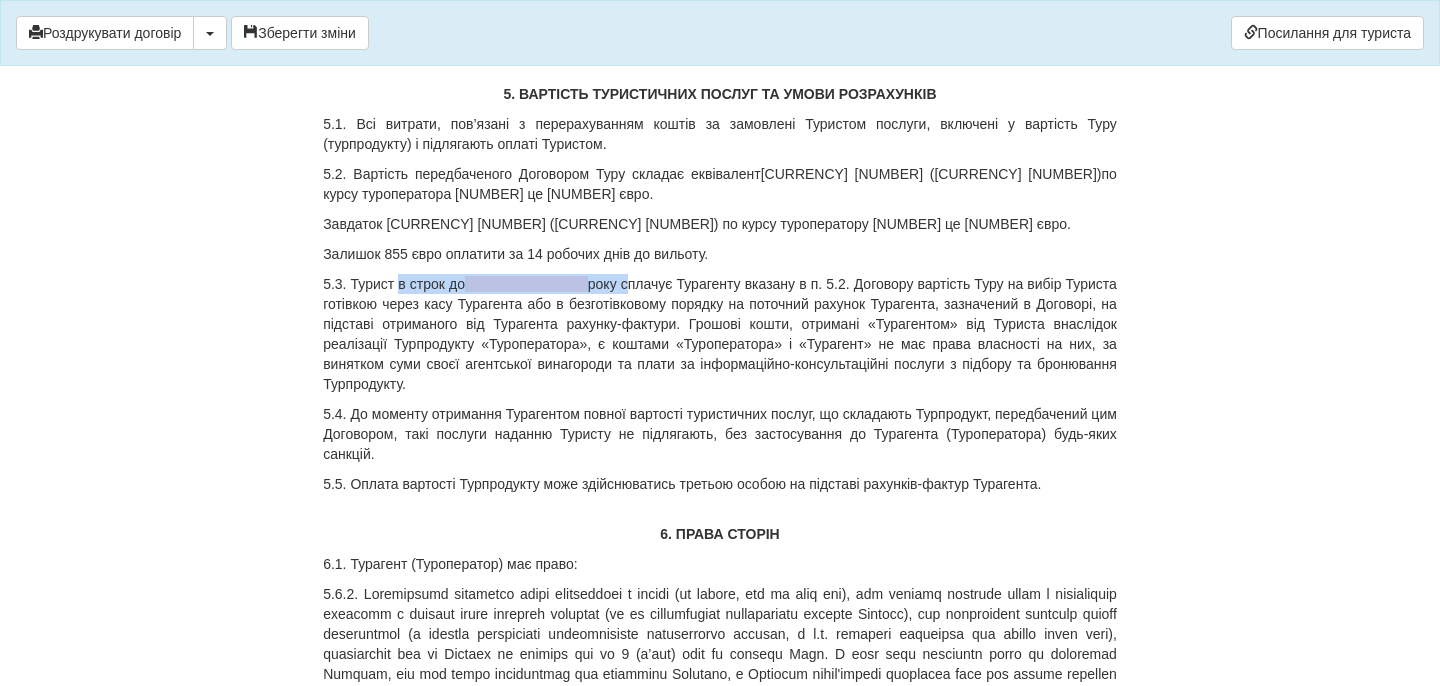 drag, startPoint x: 401, startPoint y: 327, endPoint x: 638, endPoint y: 313, distance: 237.41315 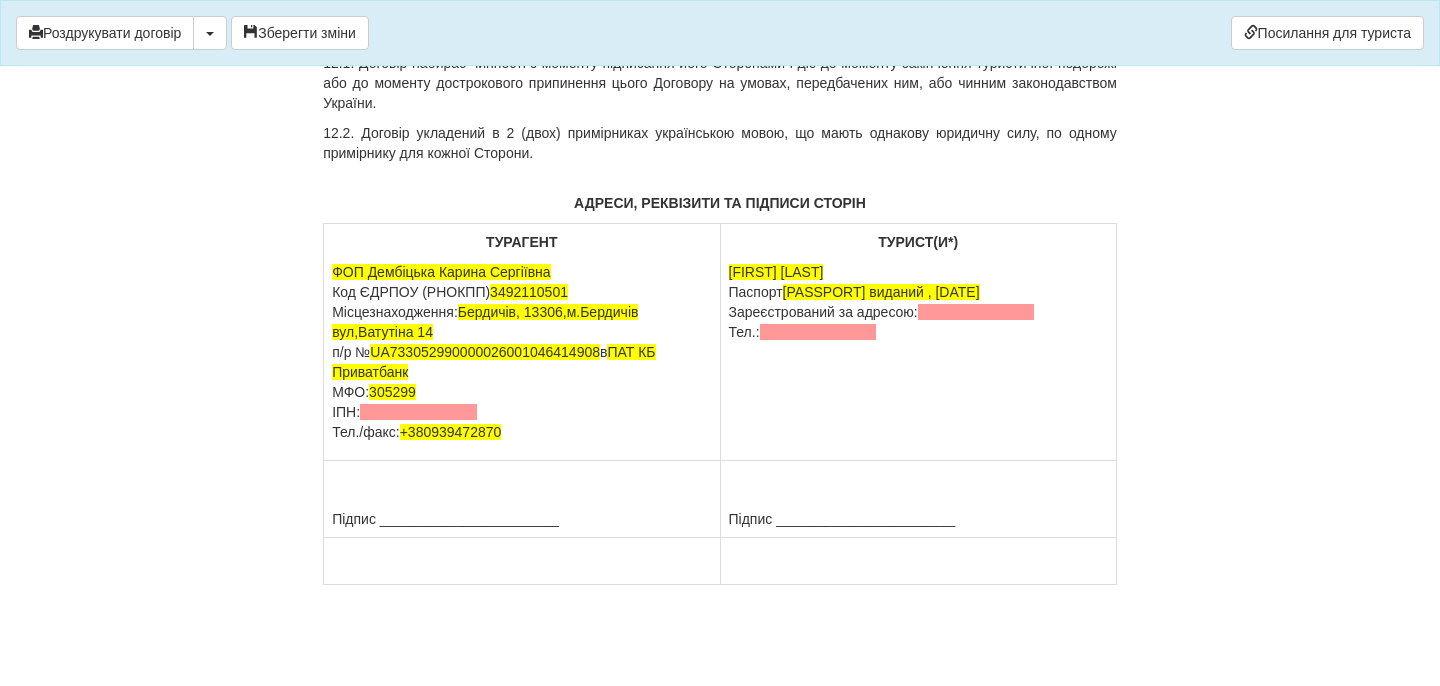 scroll, scrollTop: 10960, scrollLeft: 0, axis: vertical 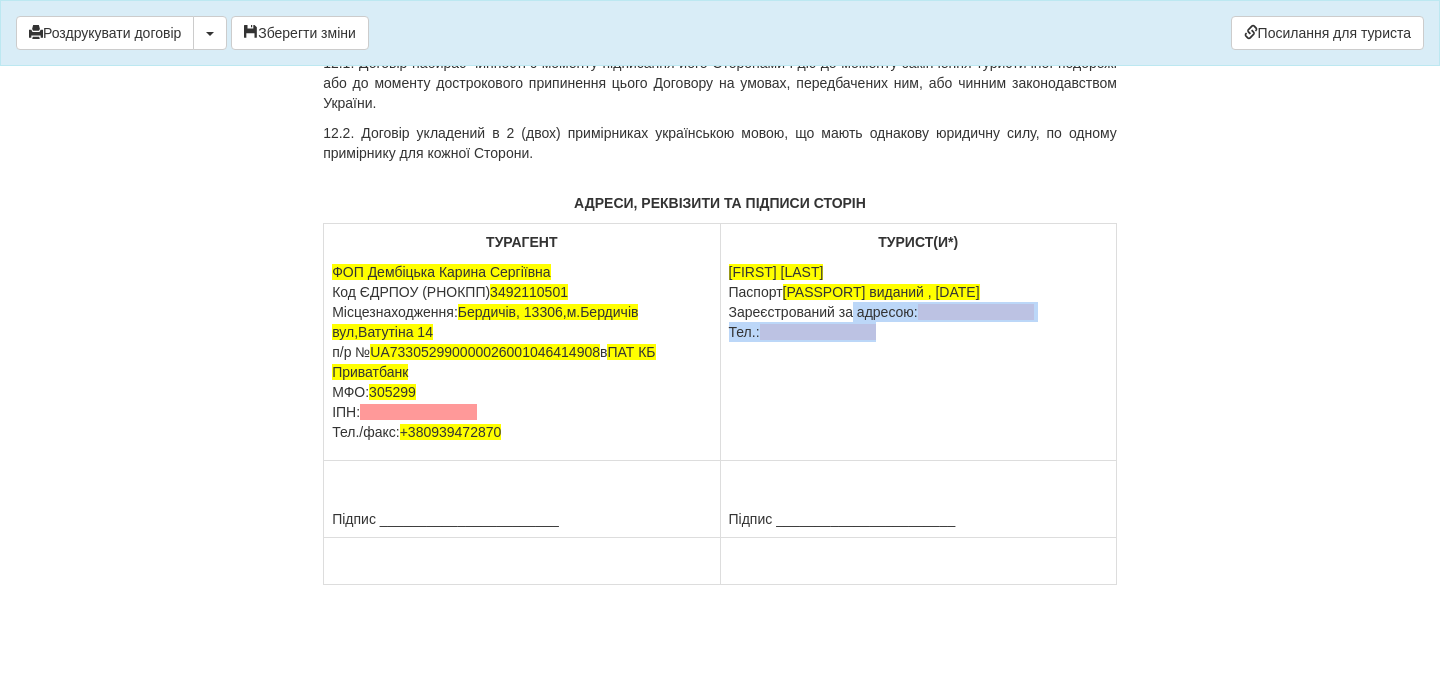 drag, startPoint x: 887, startPoint y: 482, endPoint x: 725, endPoint y: 461, distance: 163.35544 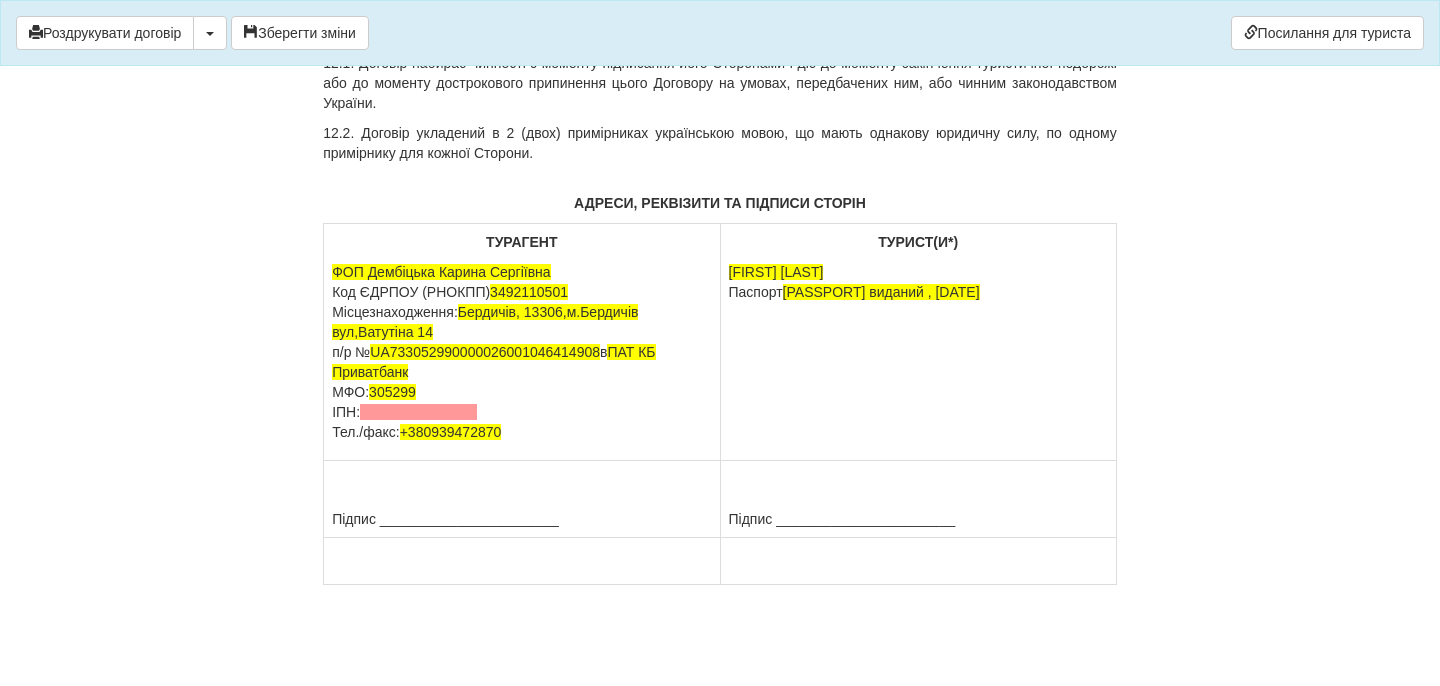 drag, startPoint x: 480, startPoint y: 564, endPoint x: 326, endPoint y: 553, distance: 154.39236 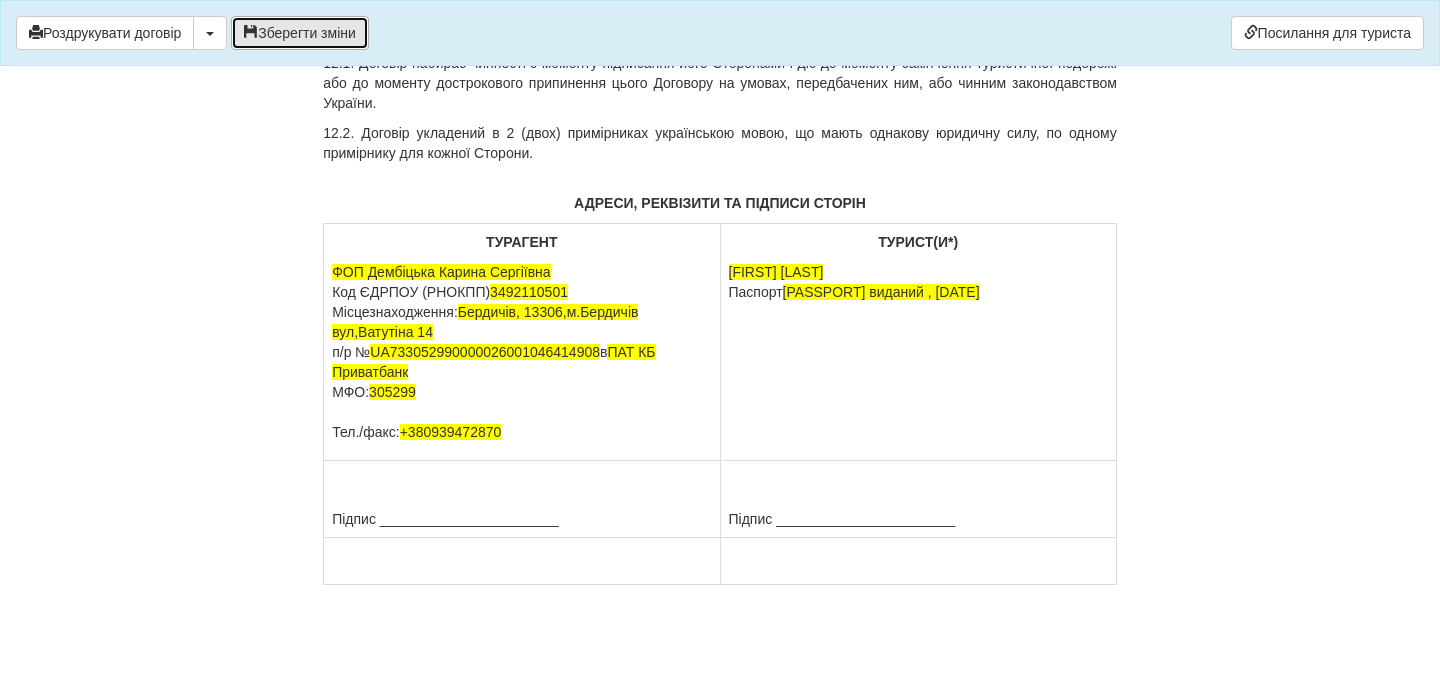 click on "Зберегти зміни" at bounding box center (300, 33) 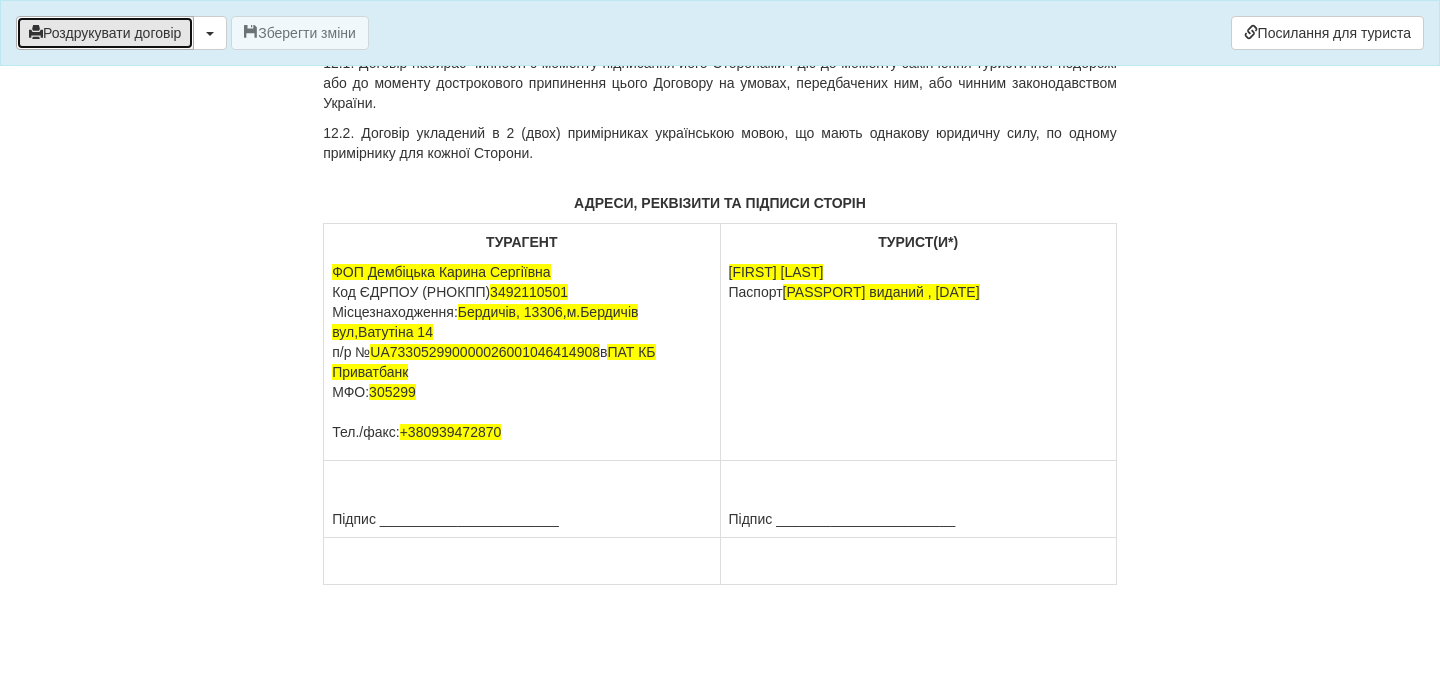 click on "Роздрукувати договір" at bounding box center (105, 33) 